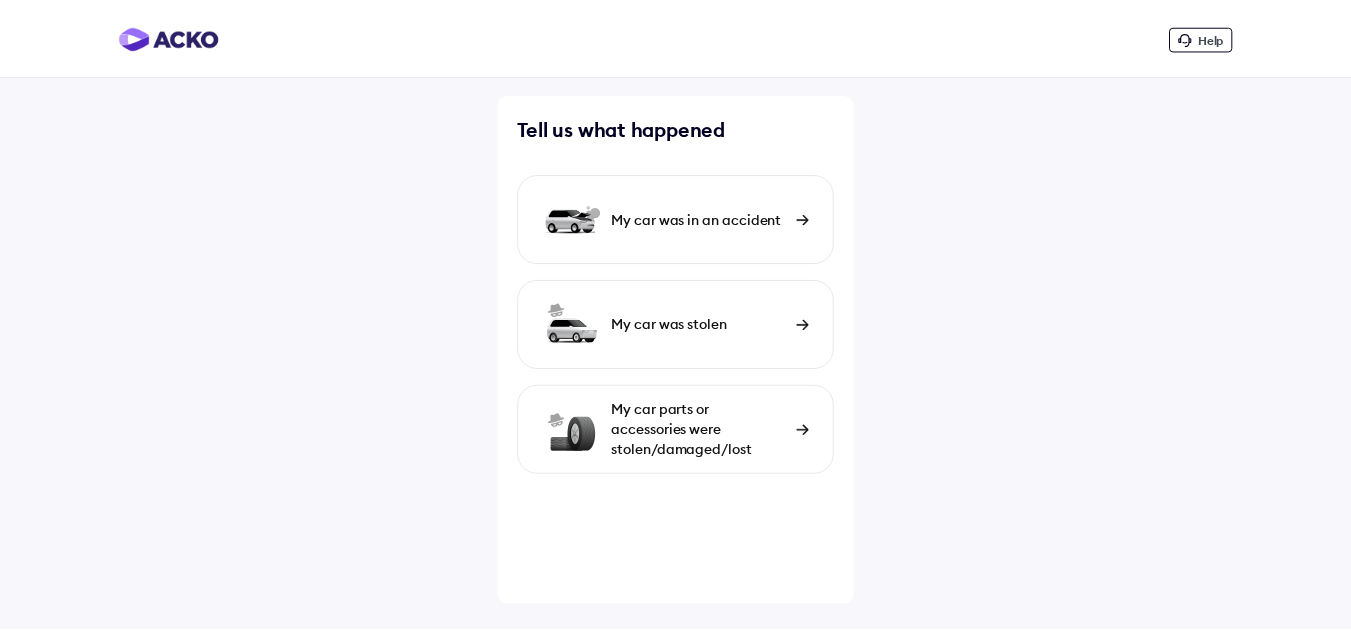 scroll, scrollTop: 0, scrollLeft: 0, axis: both 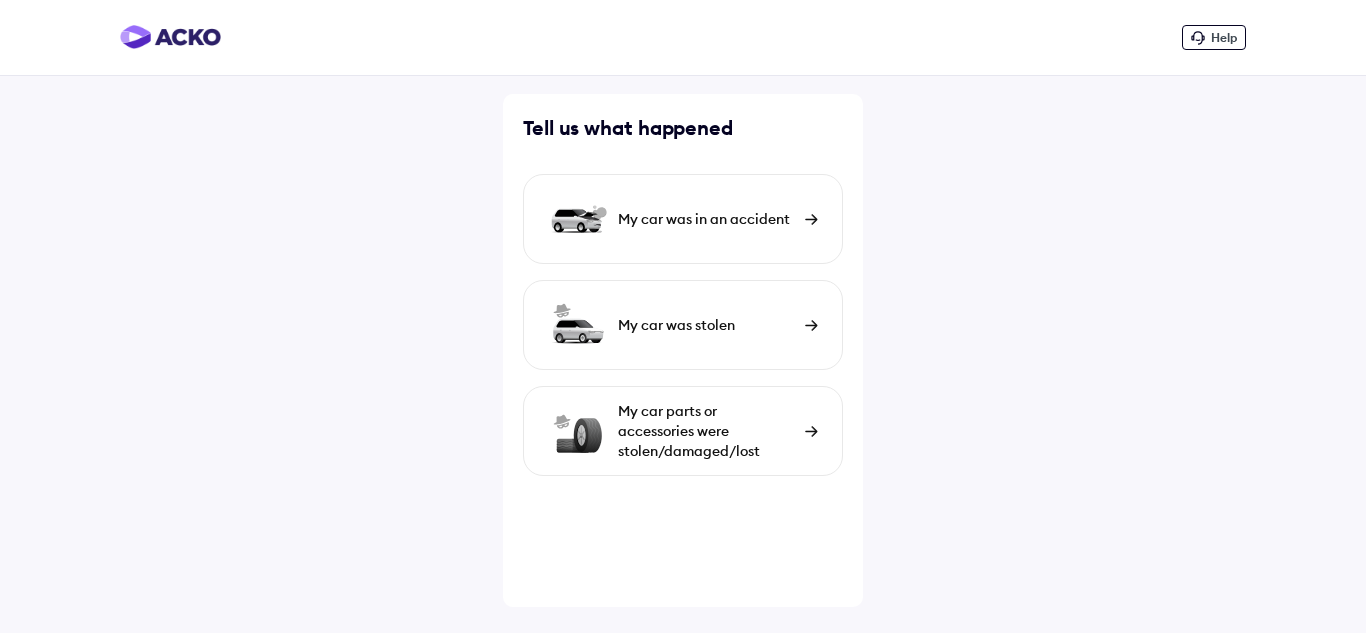 click at bounding box center (811, 219) 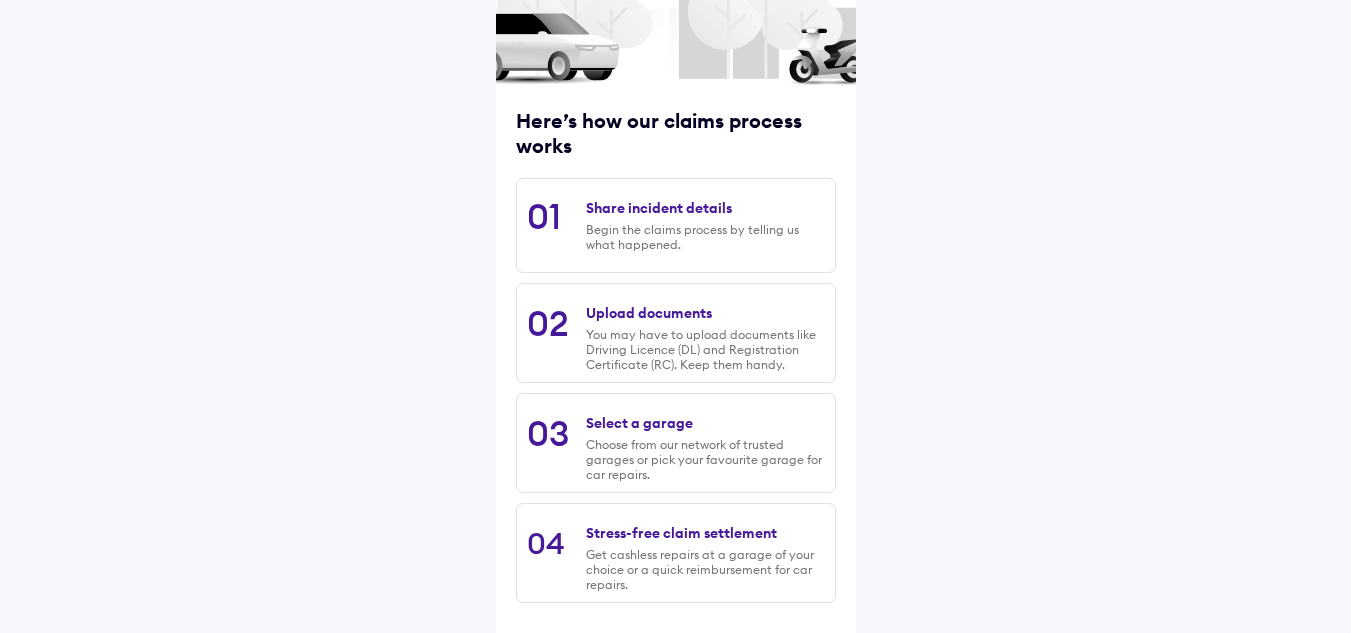 scroll, scrollTop: 177, scrollLeft: 0, axis: vertical 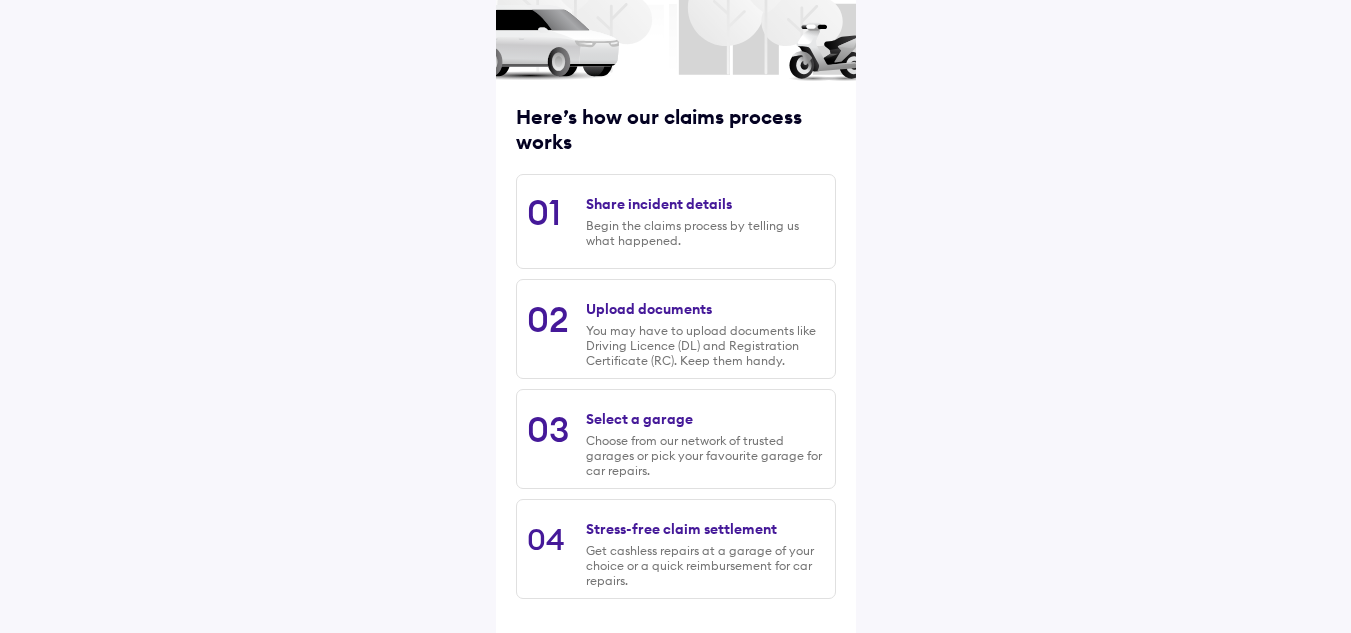 click on "Share incident details" at bounding box center [659, 204] 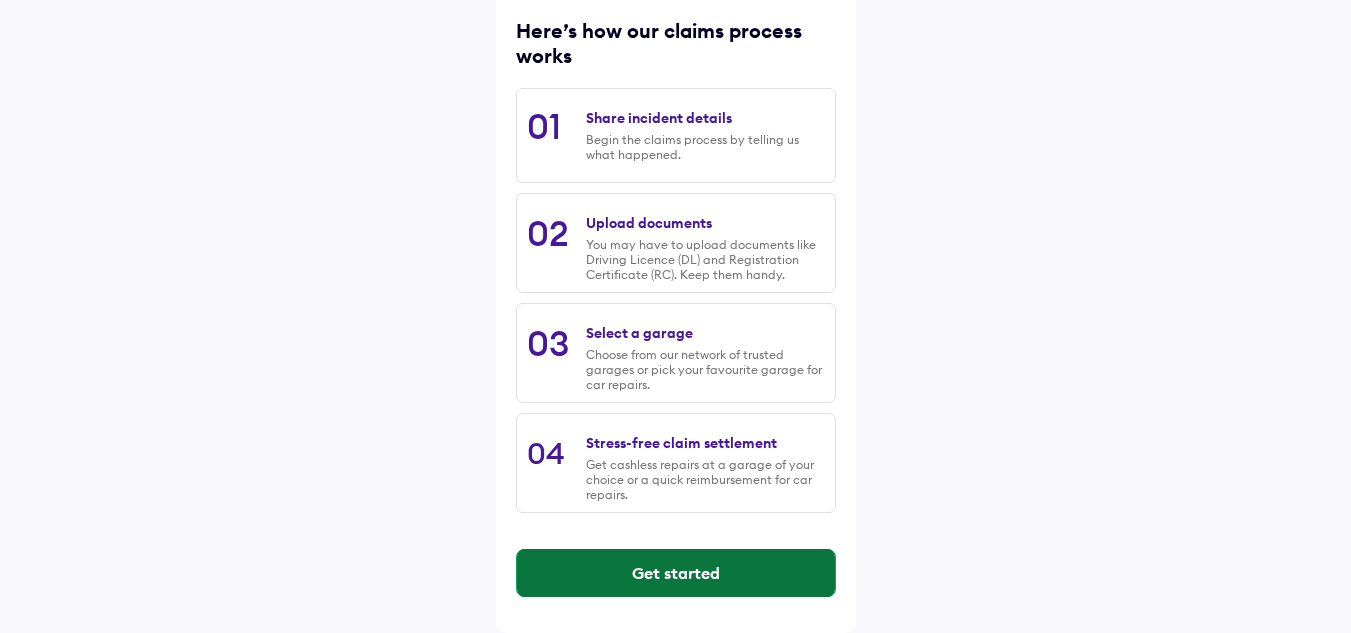 click on "Get started" at bounding box center (676, 573) 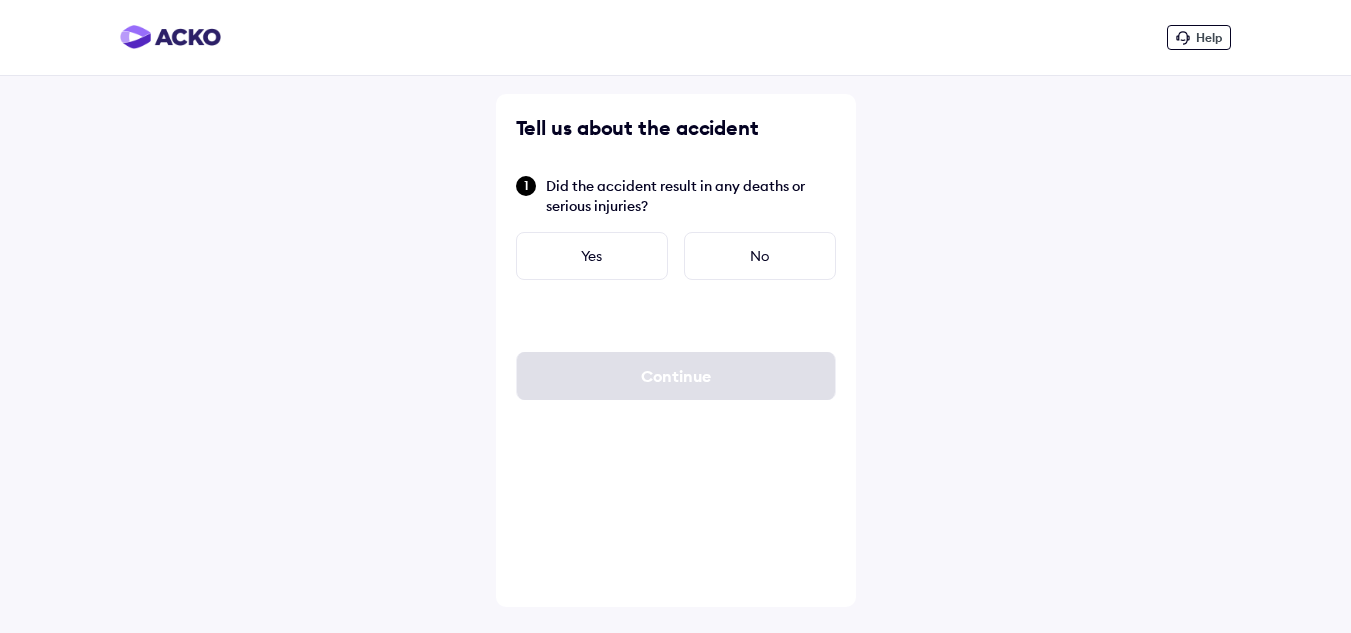 scroll, scrollTop: 0, scrollLeft: 0, axis: both 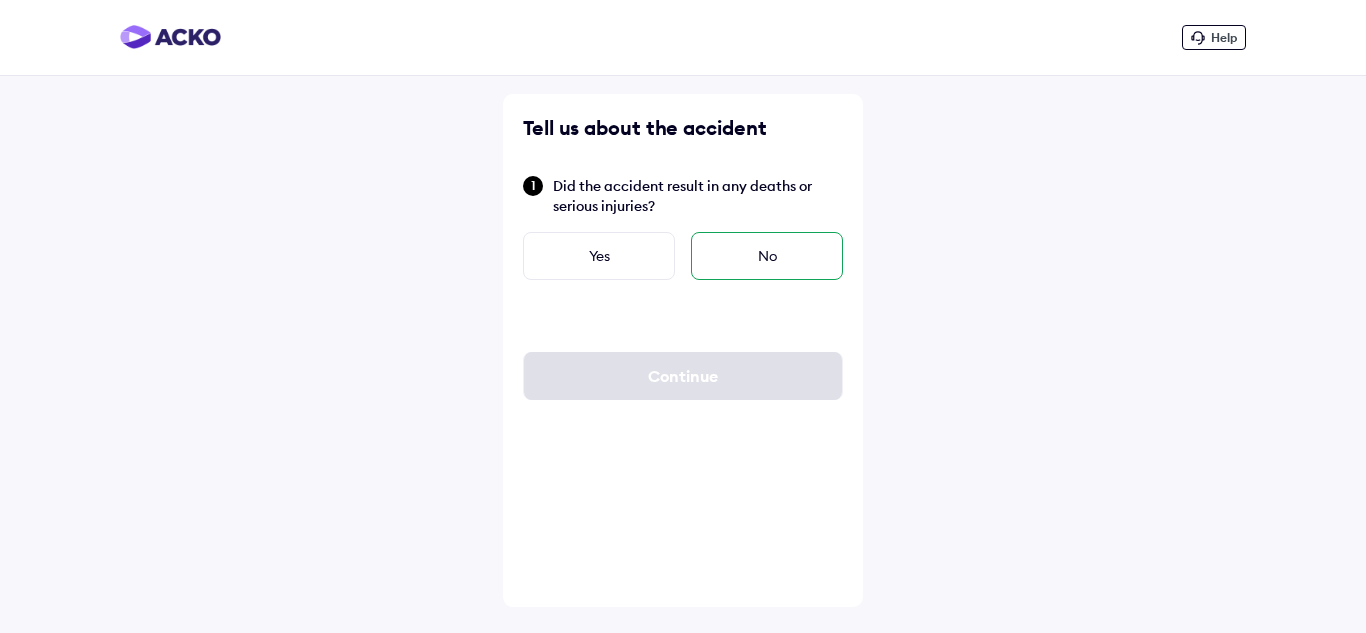 click on "No" at bounding box center [767, 256] 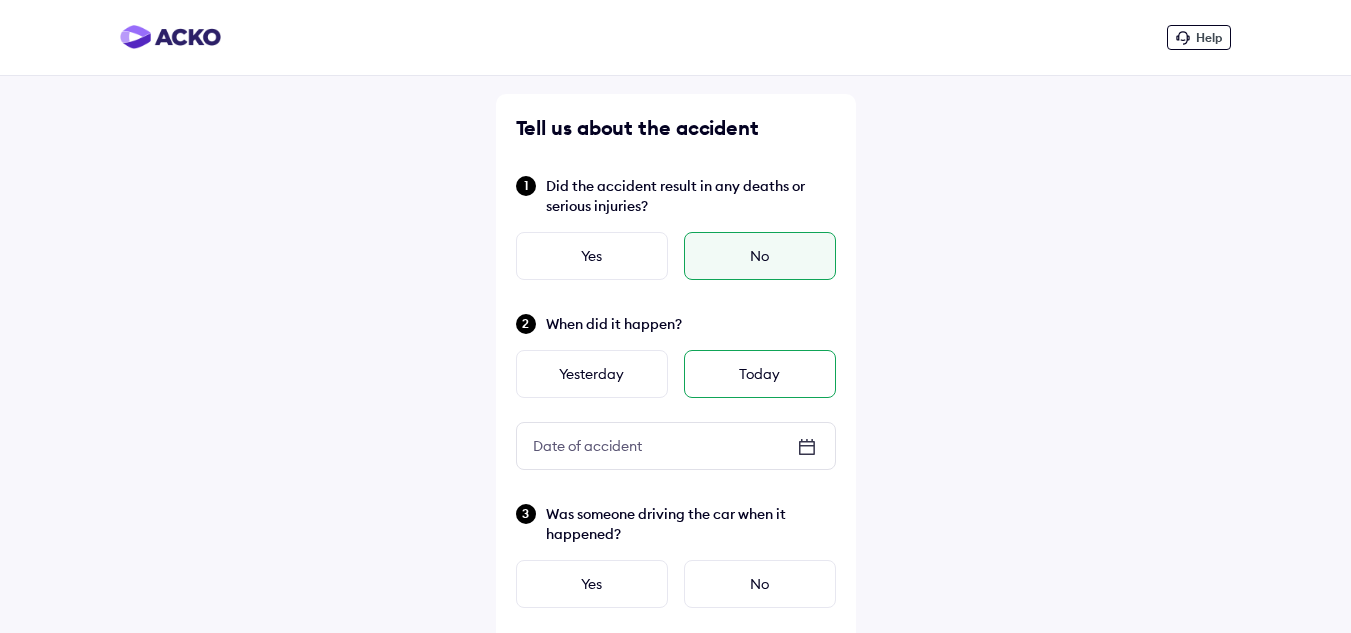 click on "Today" at bounding box center [760, 374] 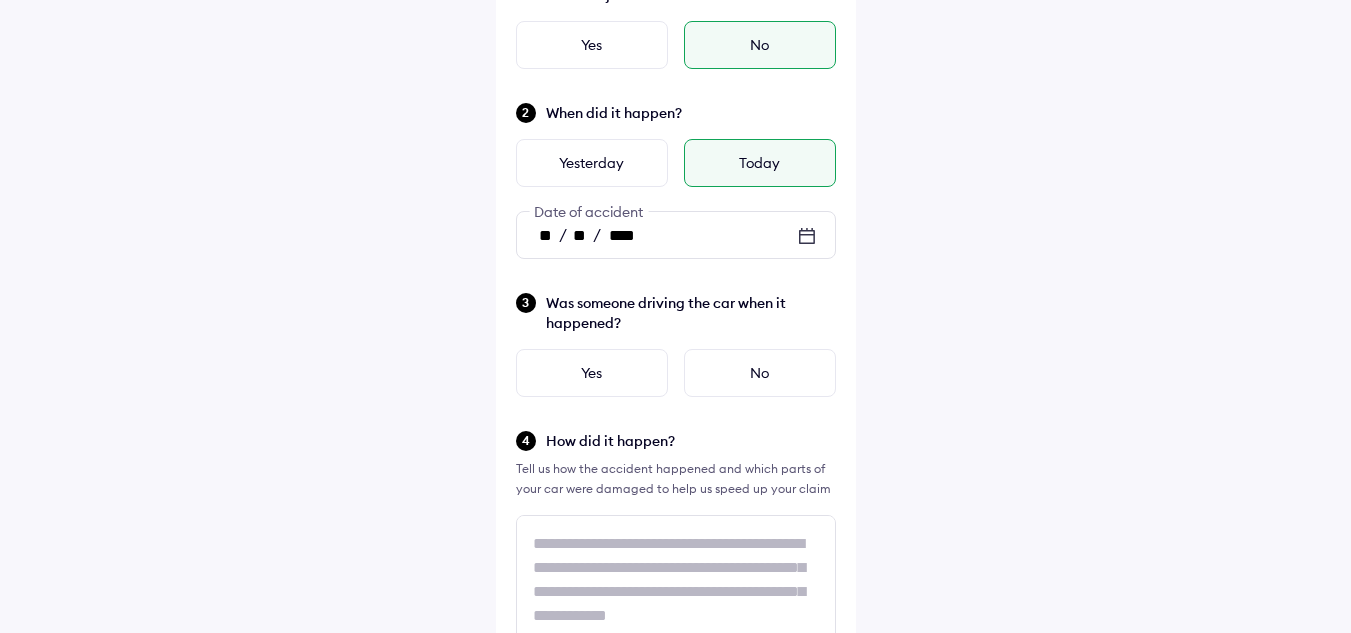 scroll, scrollTop: 219, scrollLeft: 0, axis: vertical 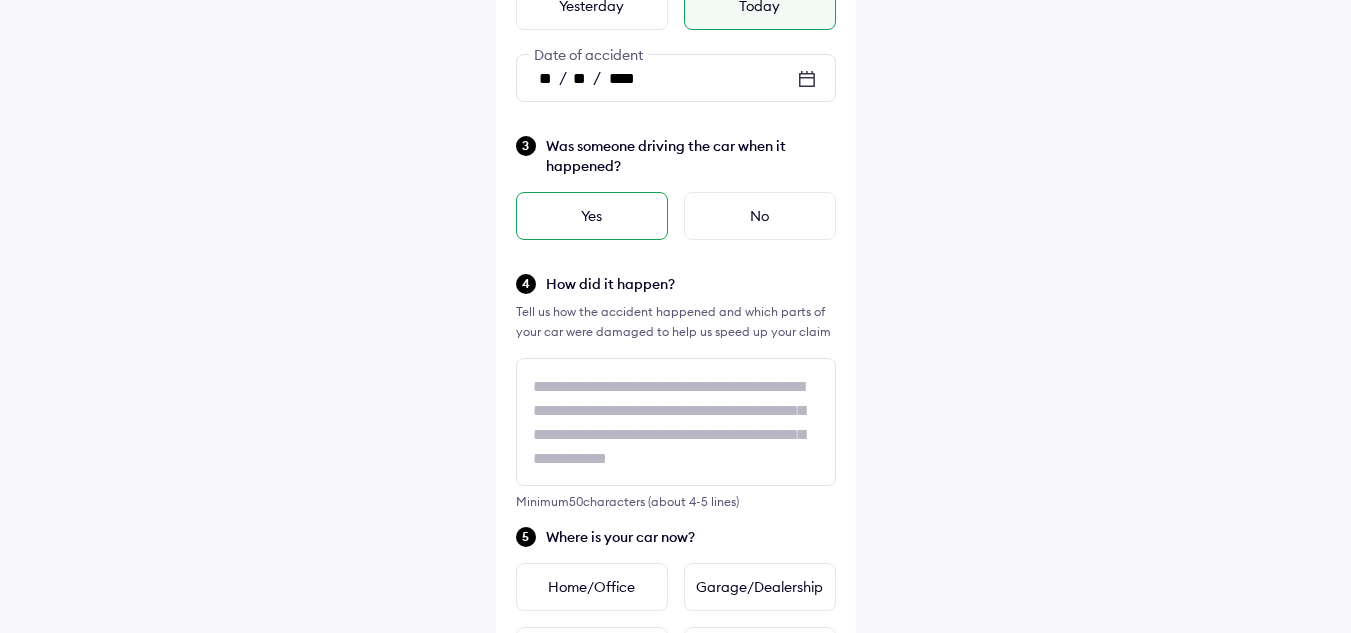 click on "Yes" at bounding box center [592, 216] 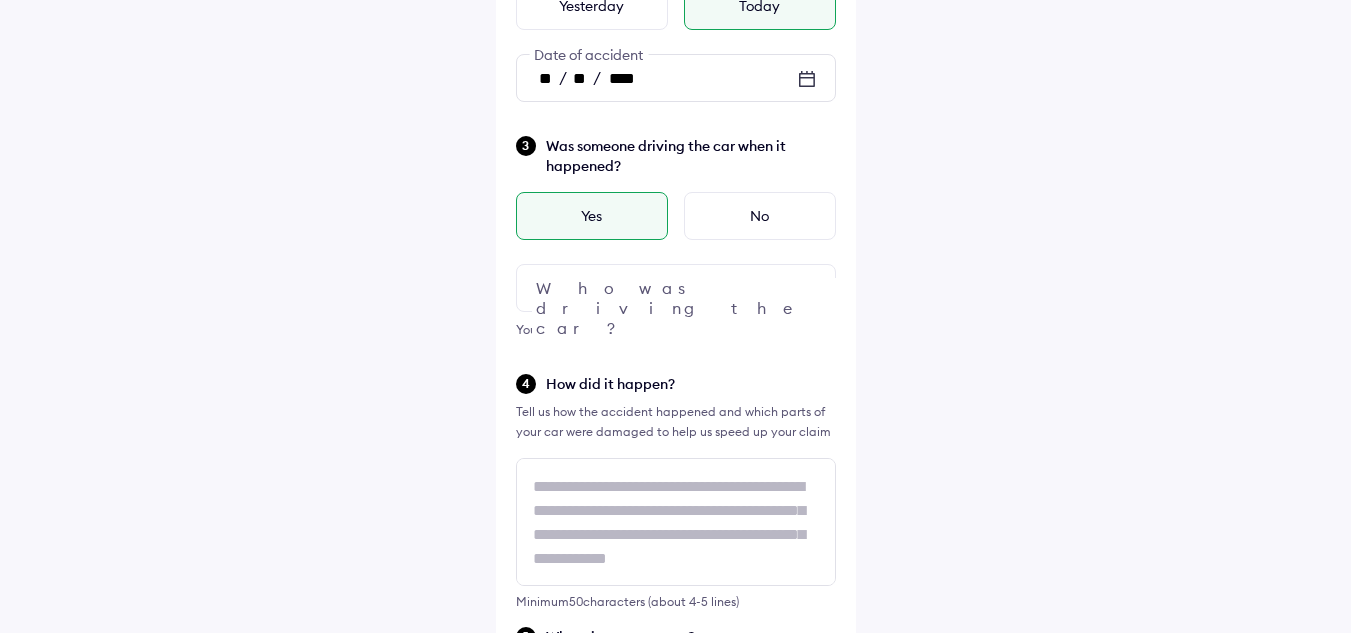 click at bounding box center (676, 288) 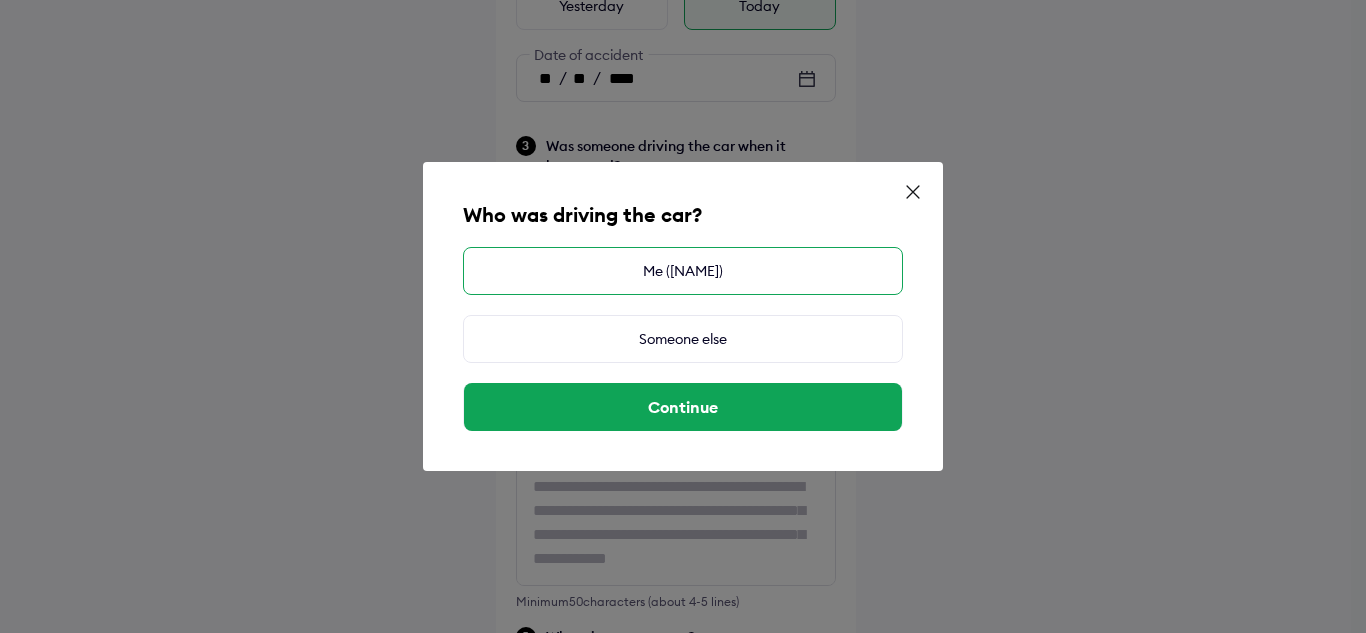 click on "Me ([NAME])" at bounding box center (683, 271) 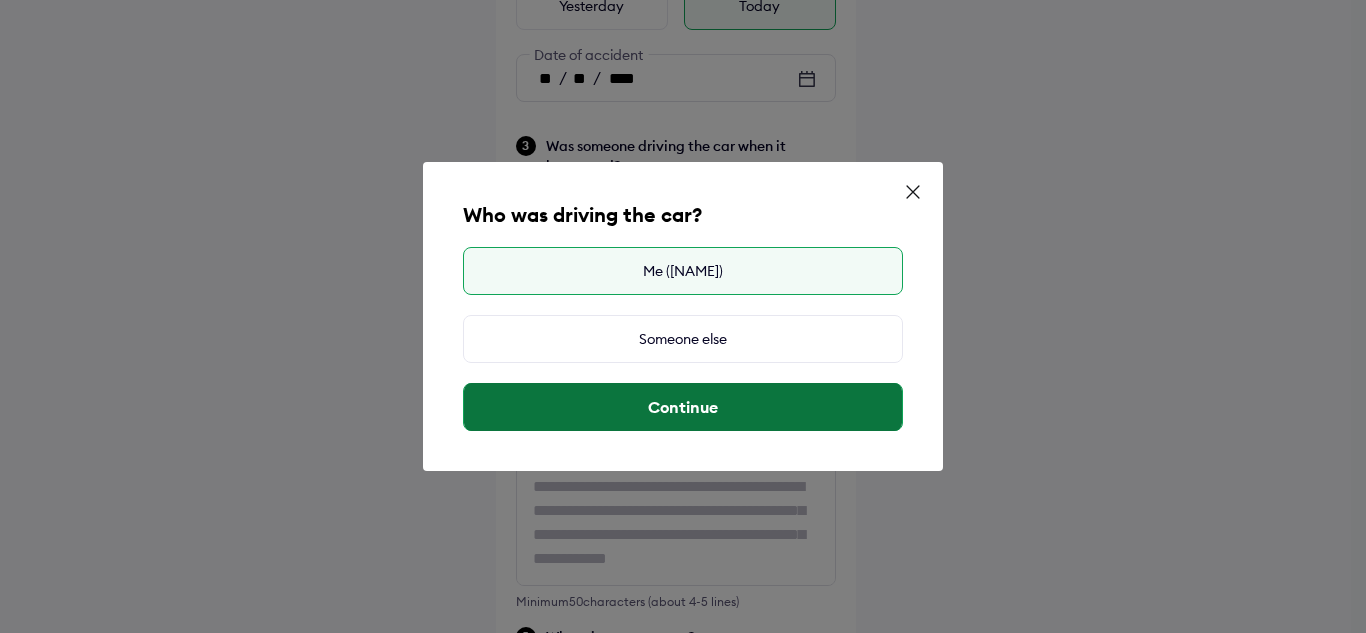 click on "Continue" at bounding box center [683, 407] 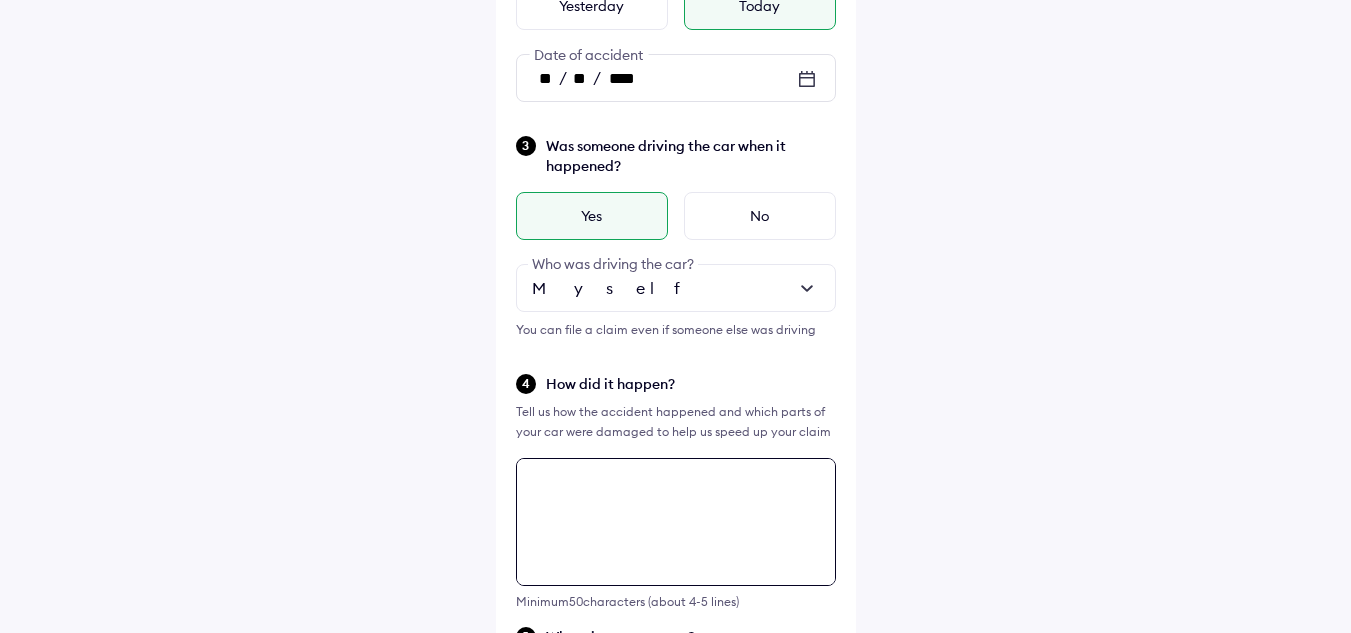 scroll, scrollTop: 826, scrollLeft: 0, axis: vertical 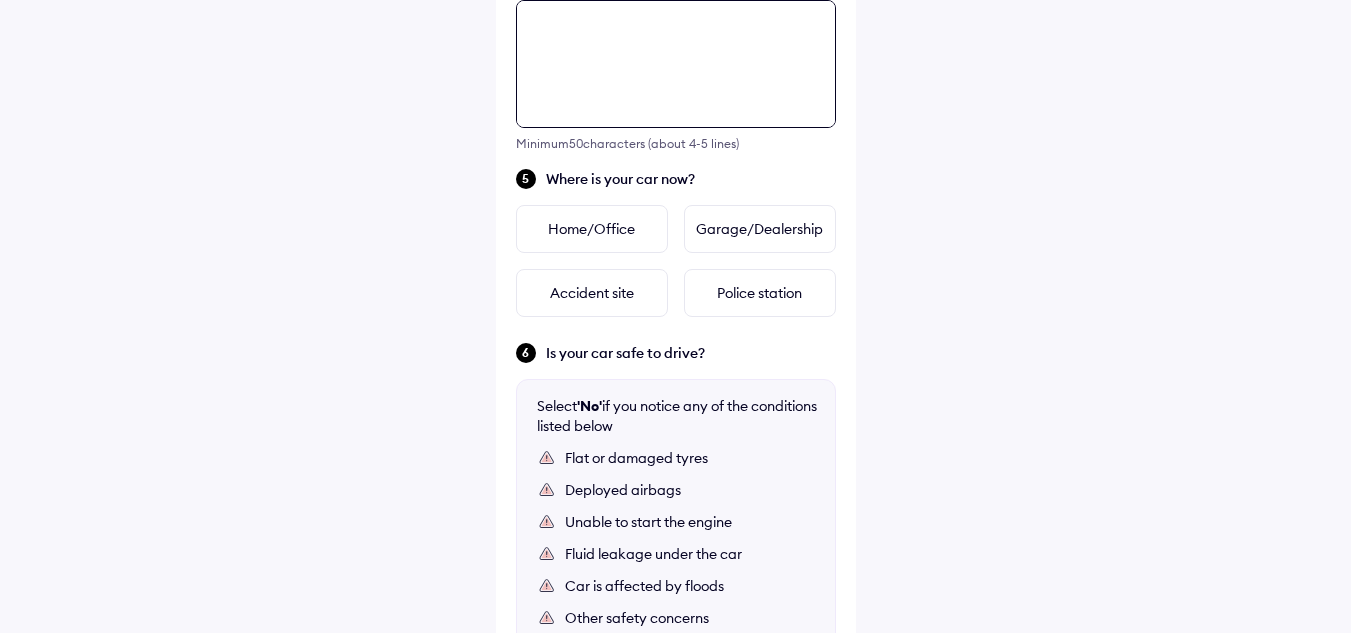 click on "Tell us about the accident Did the accident result in any deaths or serious injuries? Yes No When did it happen? Yesterday Today ** / ** / **** Date of accident Was someone driving the car when it happened? Yes No Myself Who was driving the car? You can file a claim even if someone else was driving How did it happen? Tell us how the accident happened and which parts of your car were damaged to help us speed up your claim Minimum  50  characters (about 4-5 lines) Where is your car now? Home/Office Garage/Dealership Accident site Police station Is your car safe to drive? Select  'No'  if you notice any of the conditions  listed below Flat or damaged tyres Deployed airbags Unable to start the engine Fluid leakage under the car Car is affected by floods Other safety concerns Yes No Continue" at bounding box center [676, 78] 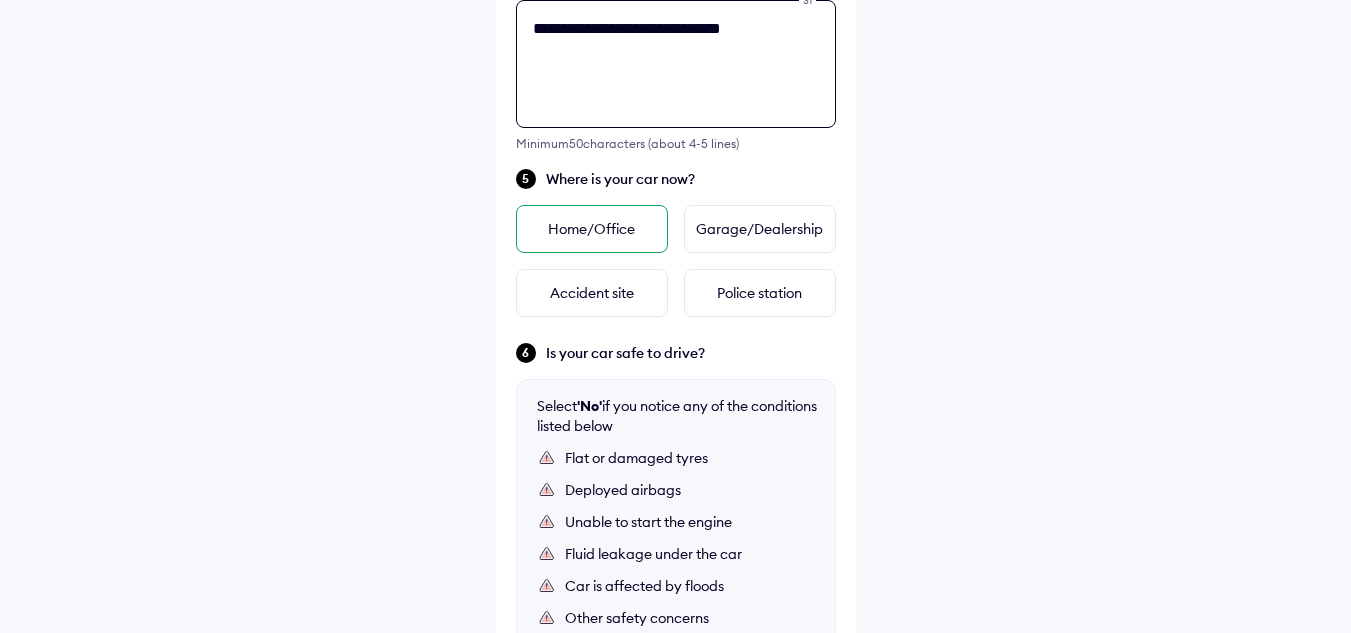type on "**********" 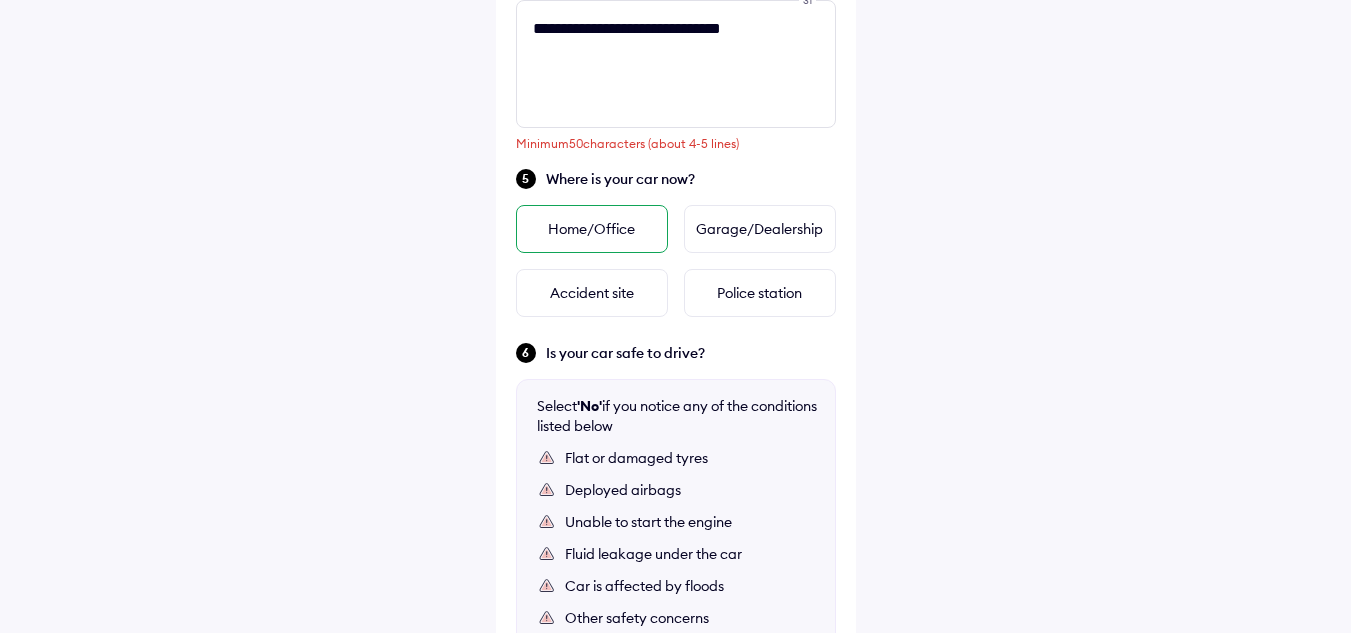 click on "Home/Office" at bounding box center [592, 229] 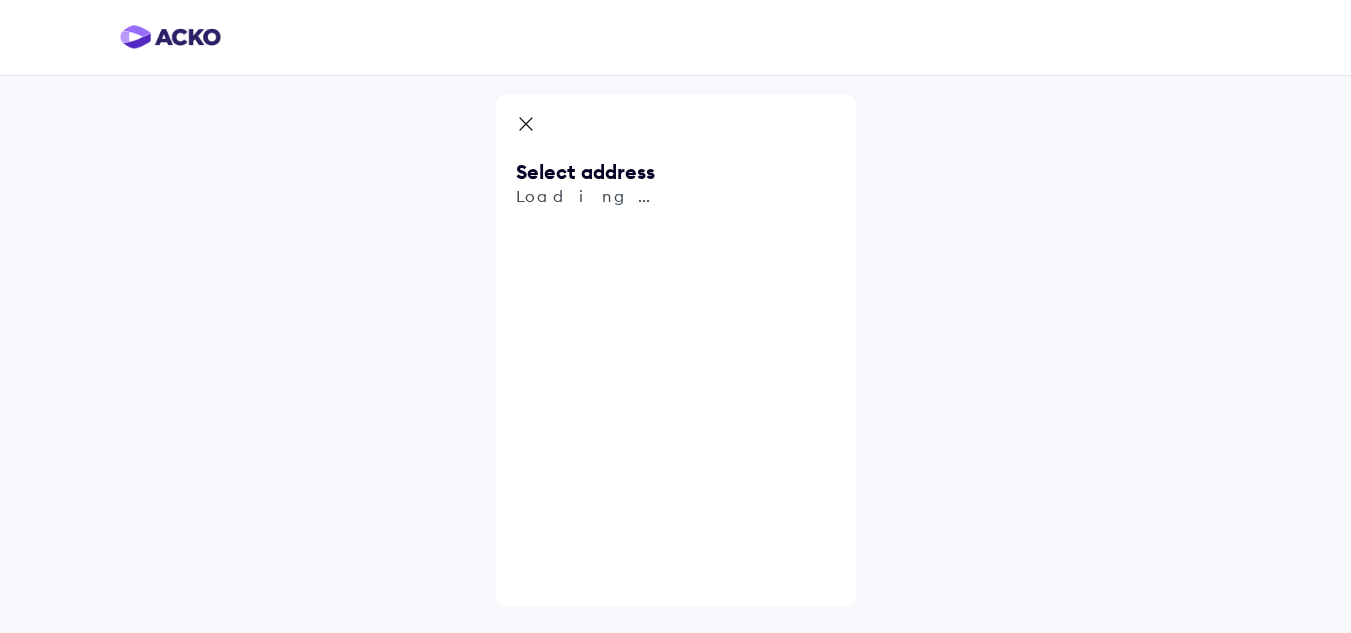 scroll, scrollTop: 0, scrollLeft: 0, axis: both 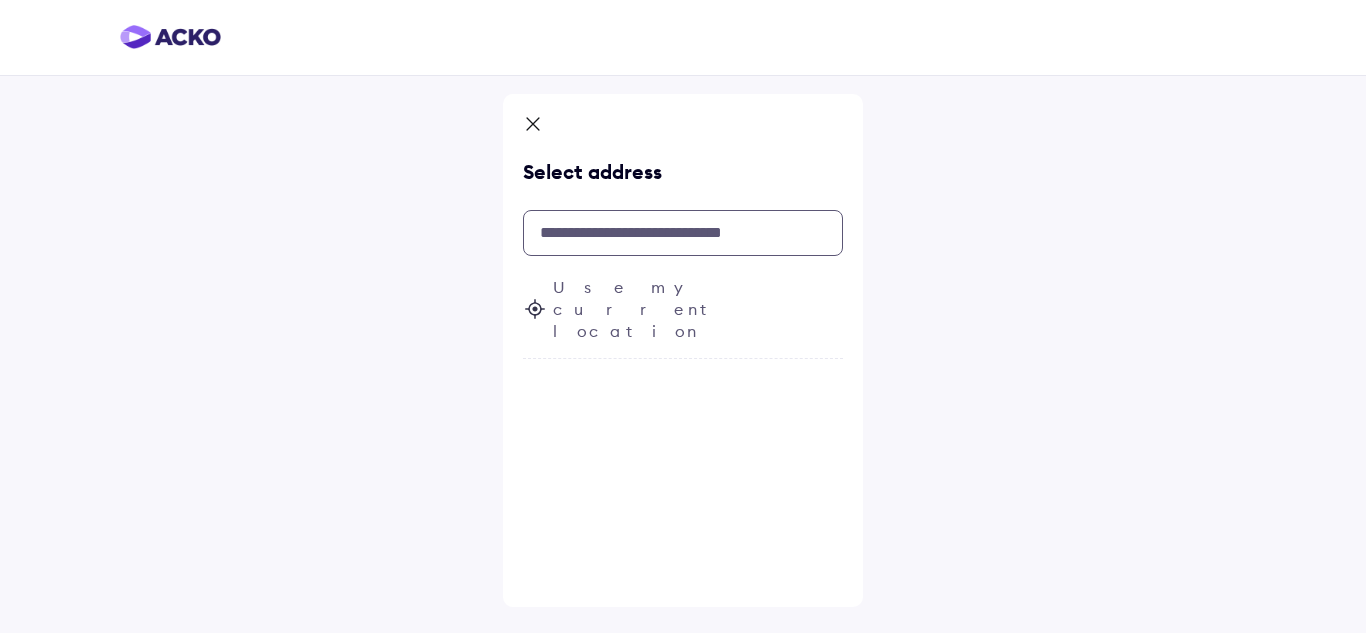 click at bounding box center [683, 233] 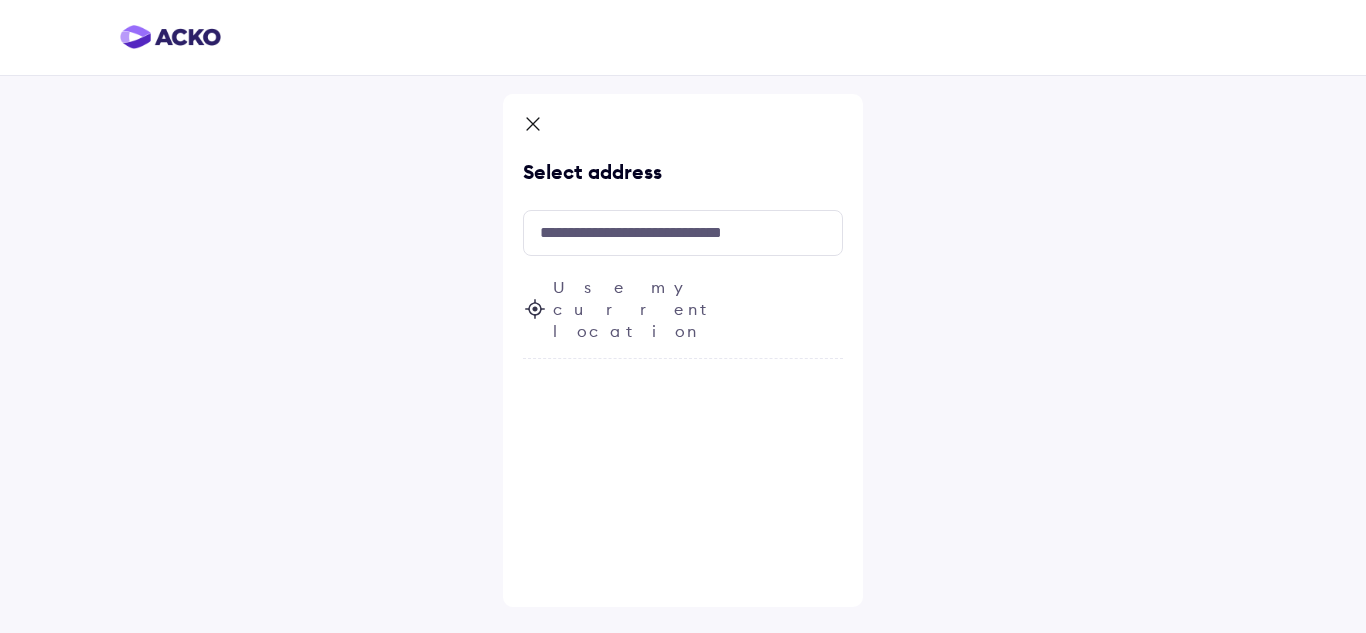 click on "Use my current location" at bounding box center (698, 309) 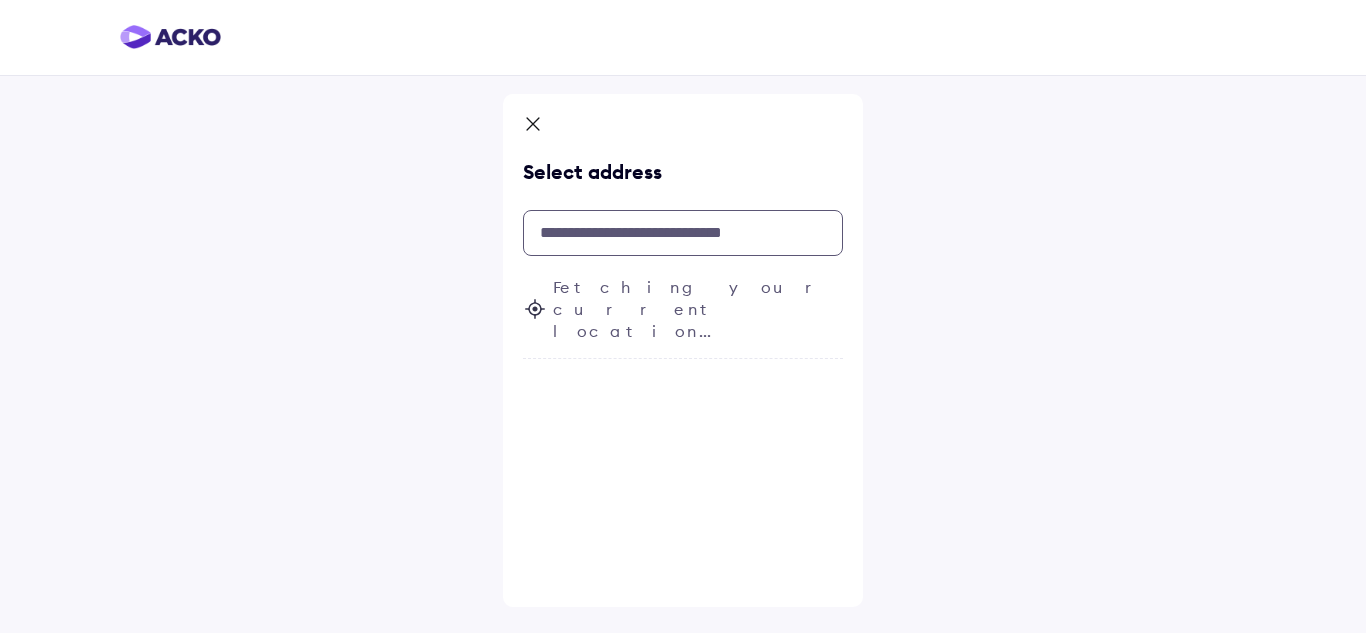 click at bounding box center (683, 233) 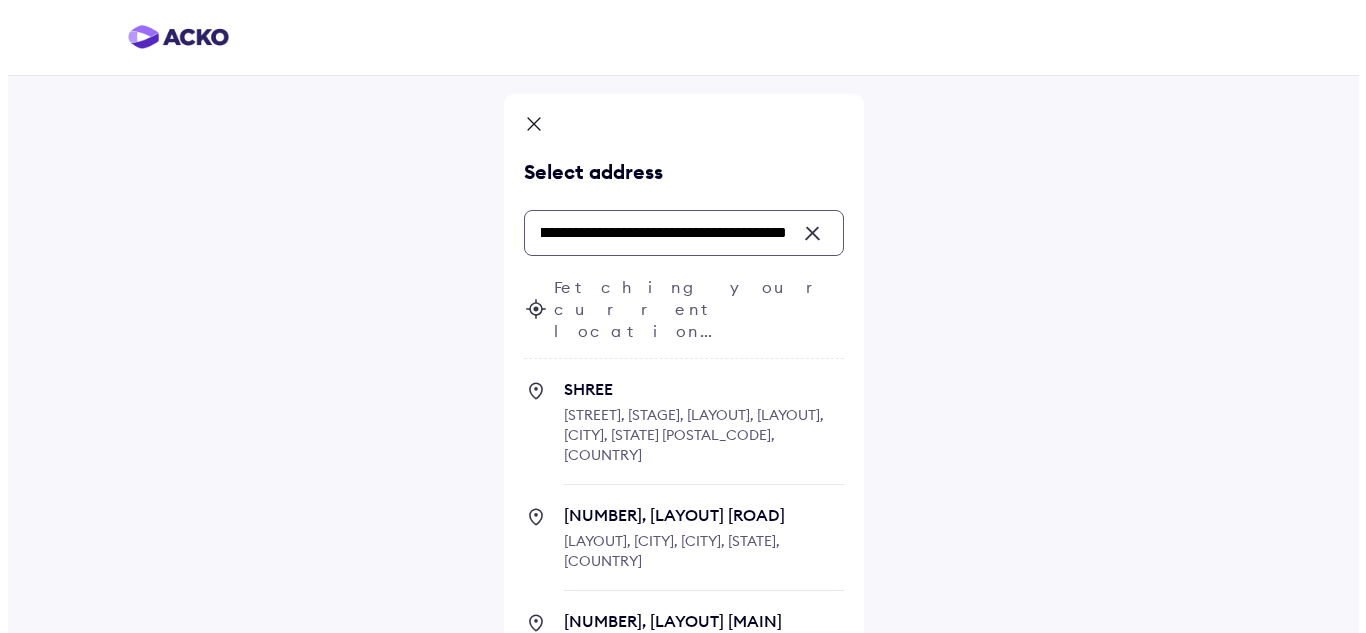 scroll, scrollTop: 0, scrollLeft: 244, axis: horizontal 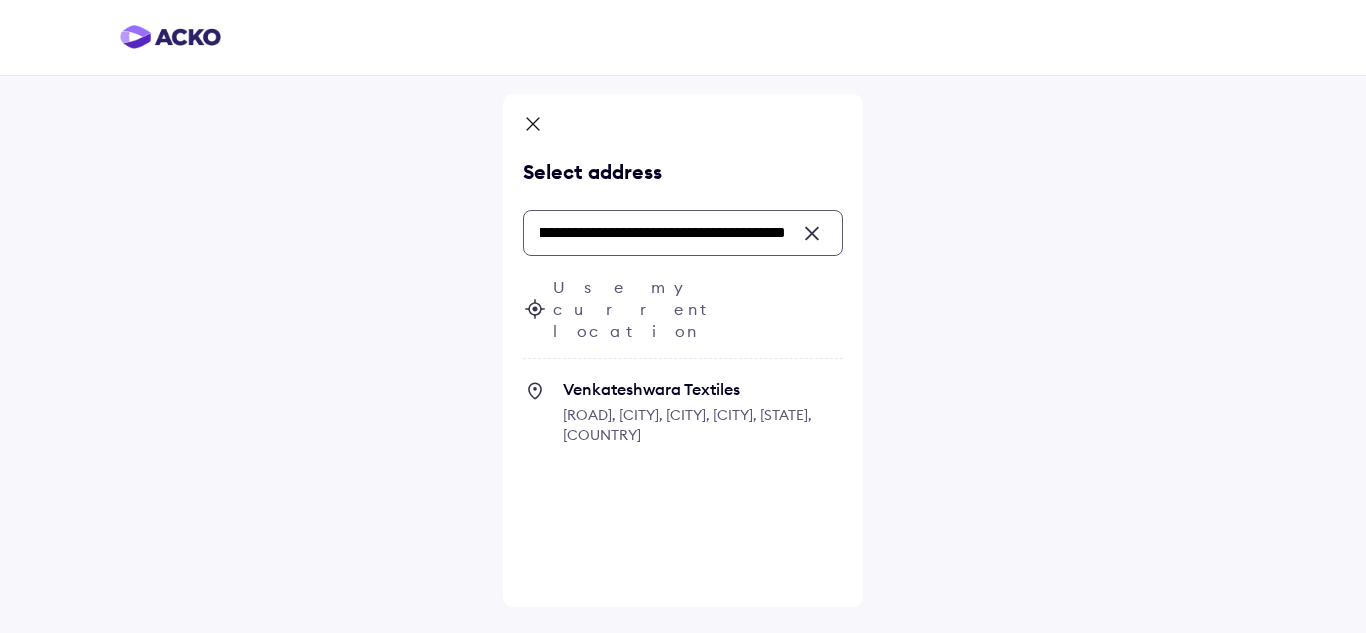 type on "**********" 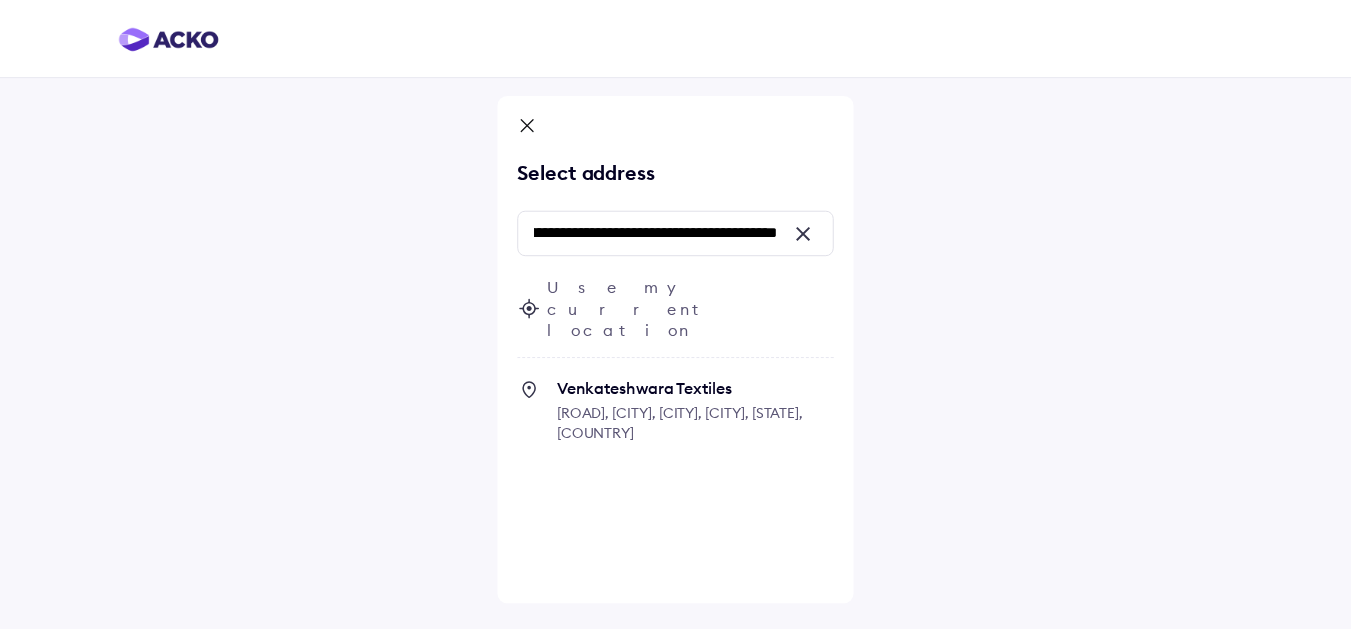 scroll, scrollTop: 0, scrollLeft: 0, axis: both 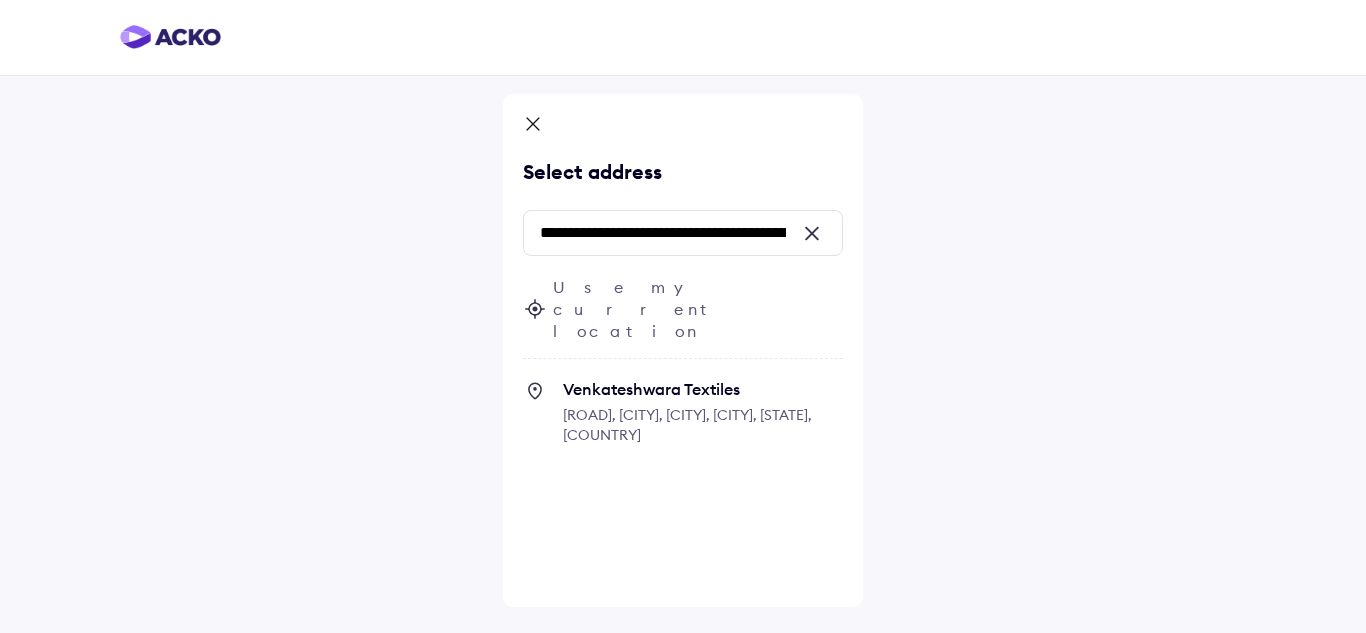 click on "Use my current location" at bounding box center (698, 309) 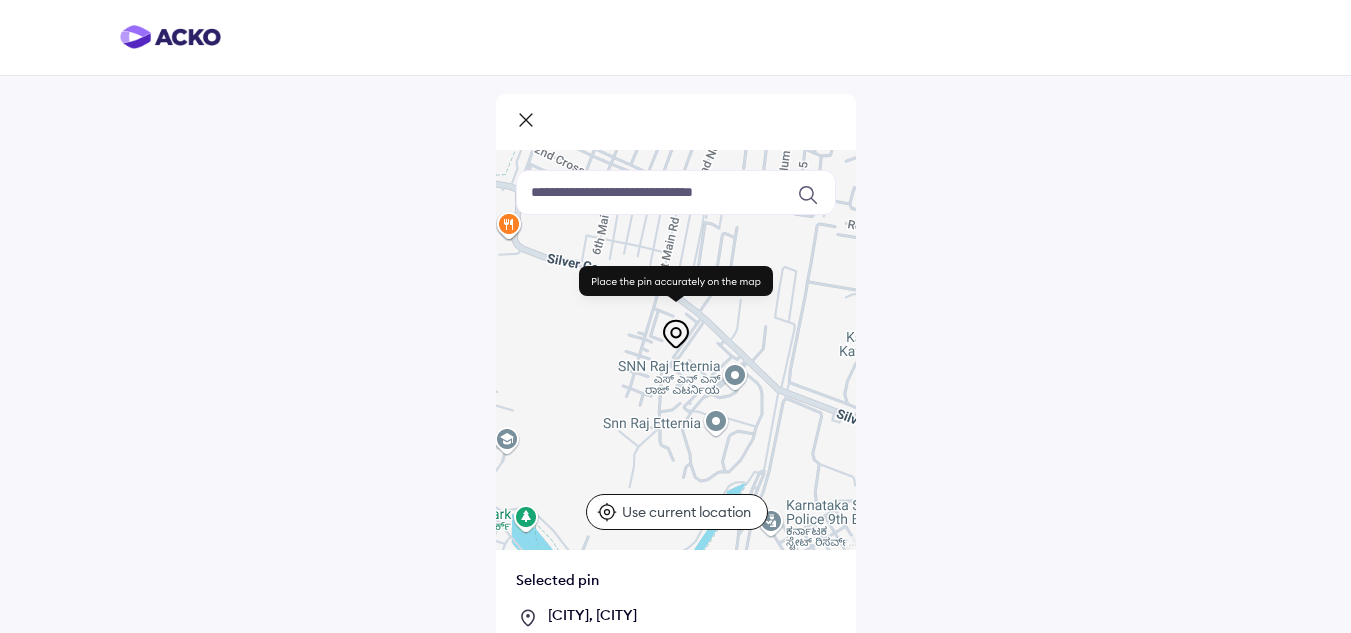click on "Use current location" at bounding box center [689, 512] 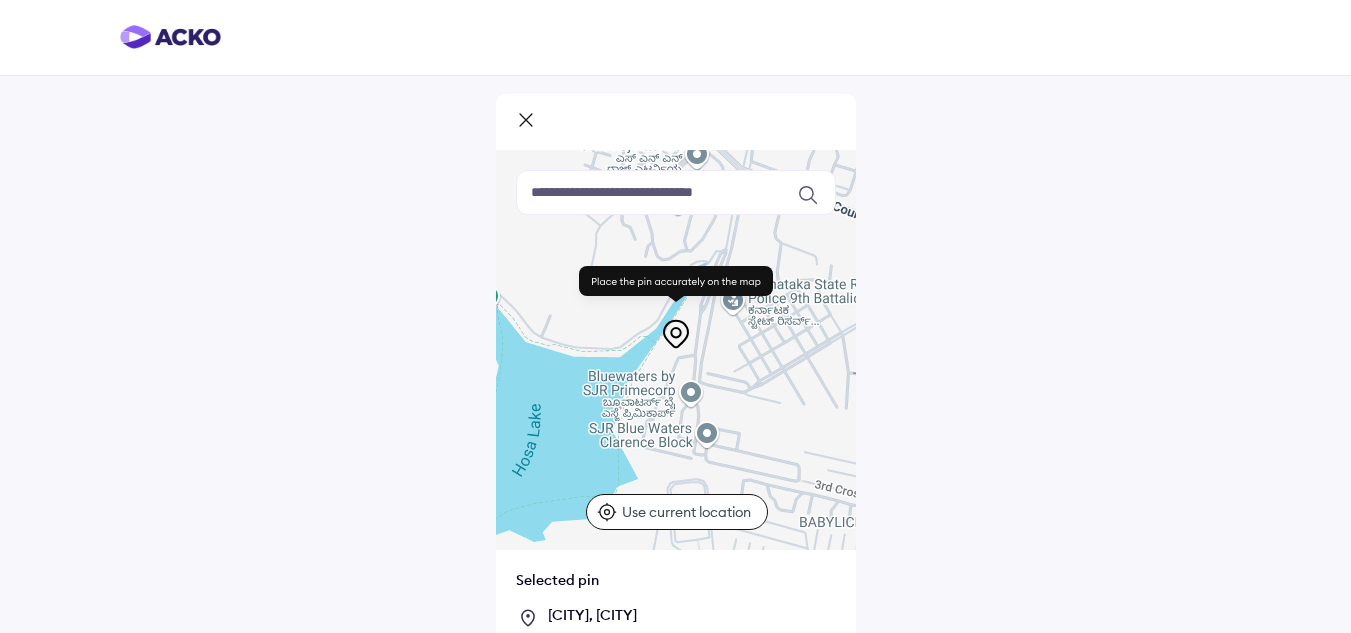 drag, startPoint x: 786, startPoint y: 477, endPoint x: 747, endPoint y: 251, distance: 229.34036 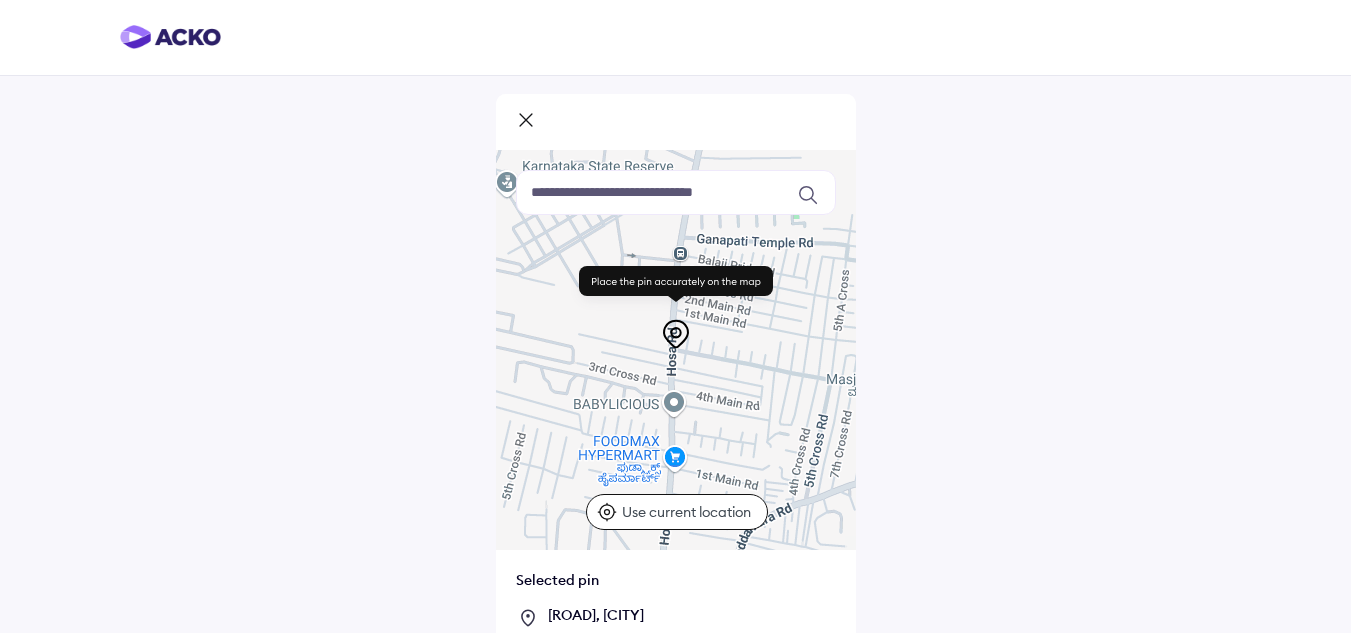 drag, startPoint x: 782, startPoint y: 477, endPoint x: 555, endPoint y: 359, distance: 255.83784 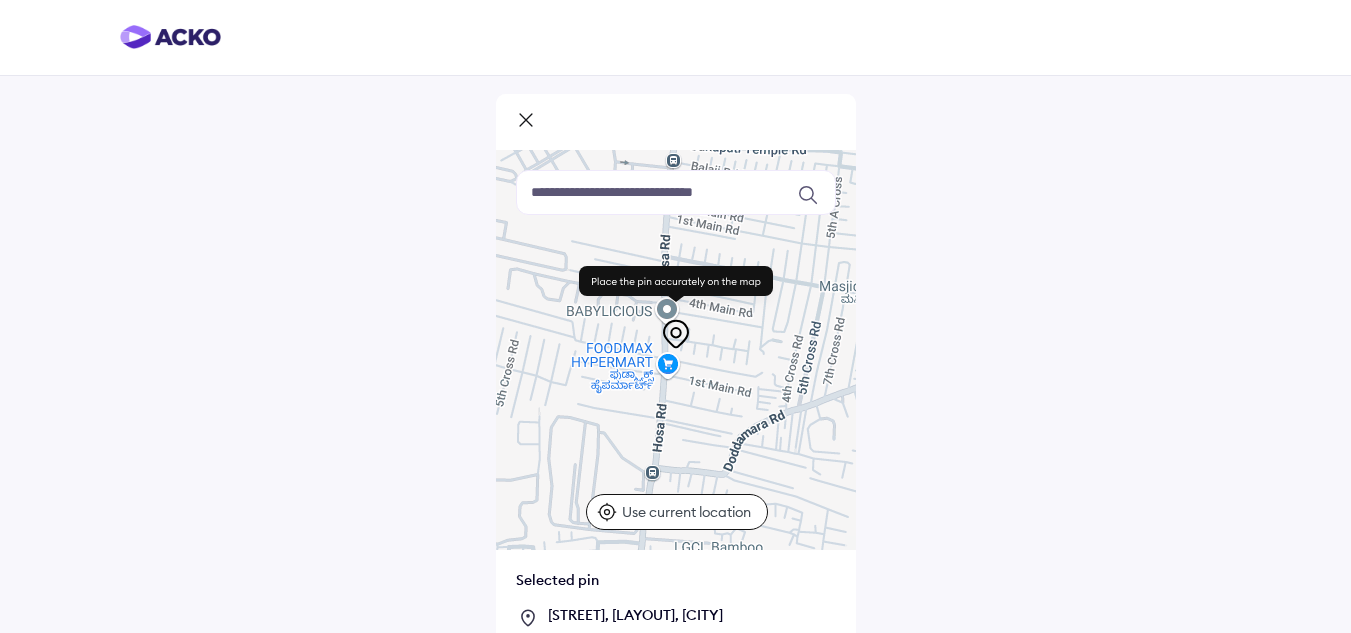 drag, startPoint x: 736, startPoint y: 447, endPoint x: 730, endPoint y: 351, distance: 96.18732 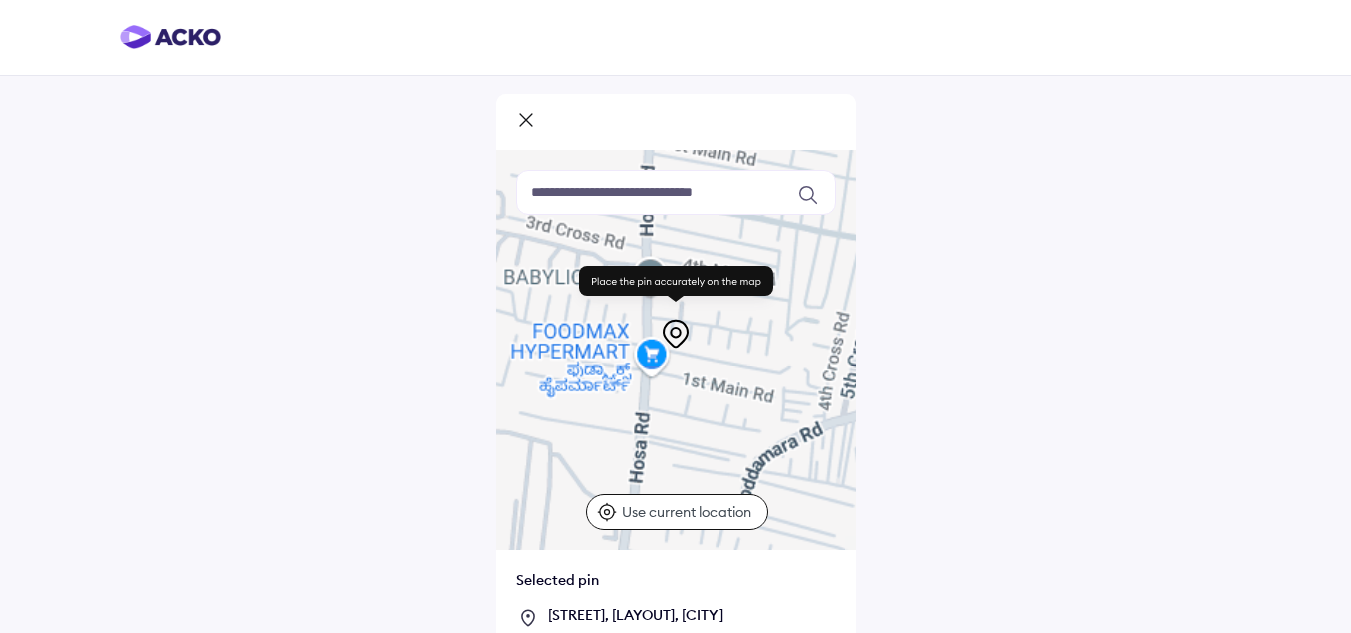click at bounding box center (676, 350) 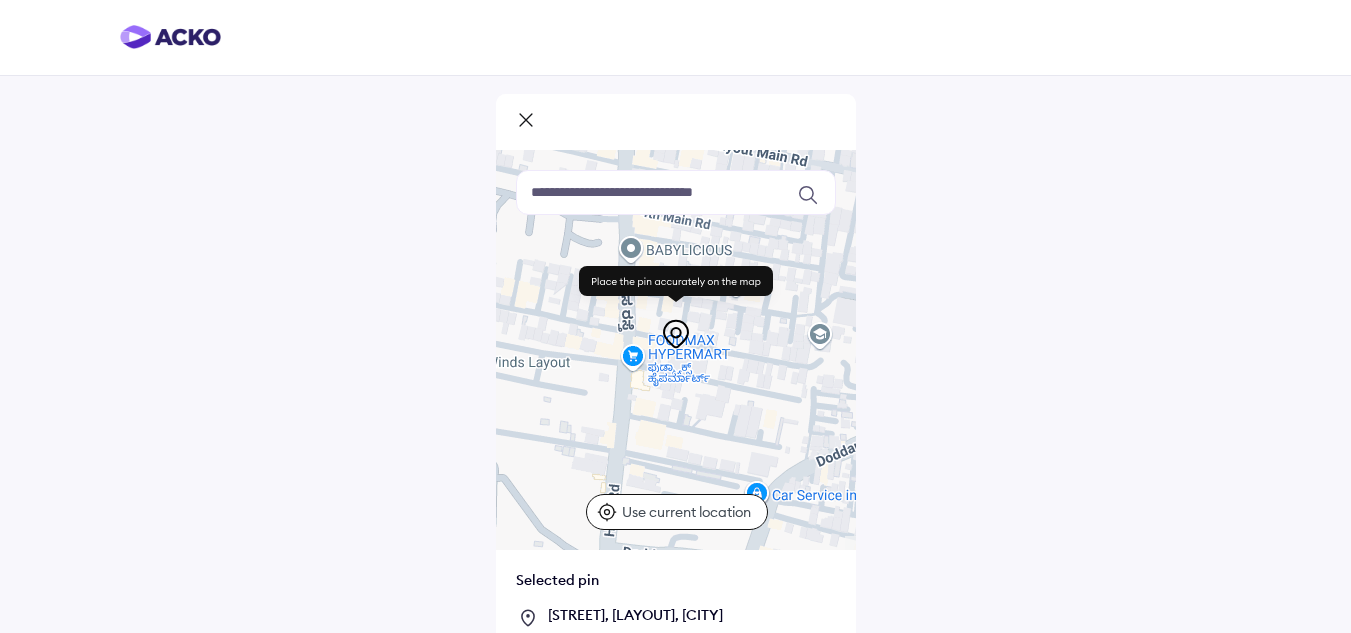 click at bounding box center (676, 350) 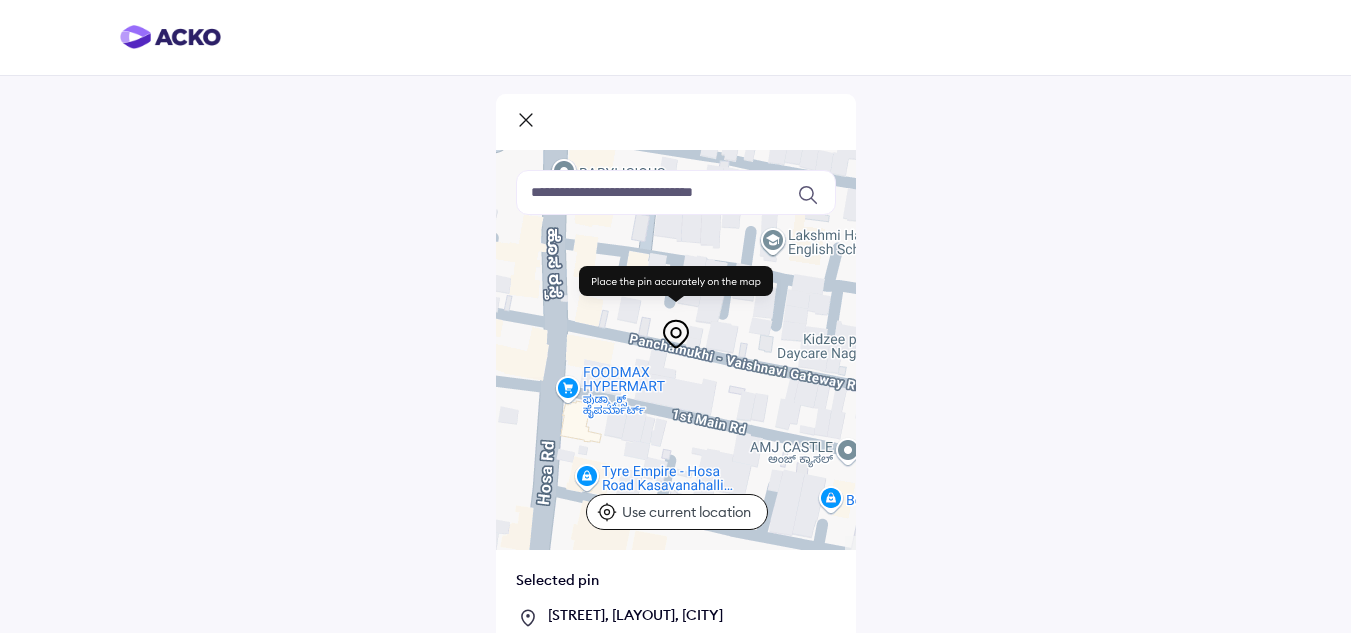 drag, startPoint x: 691, startPoint y: 353, endPoint x: 694, endPoint y: 403, distance: 50.08992 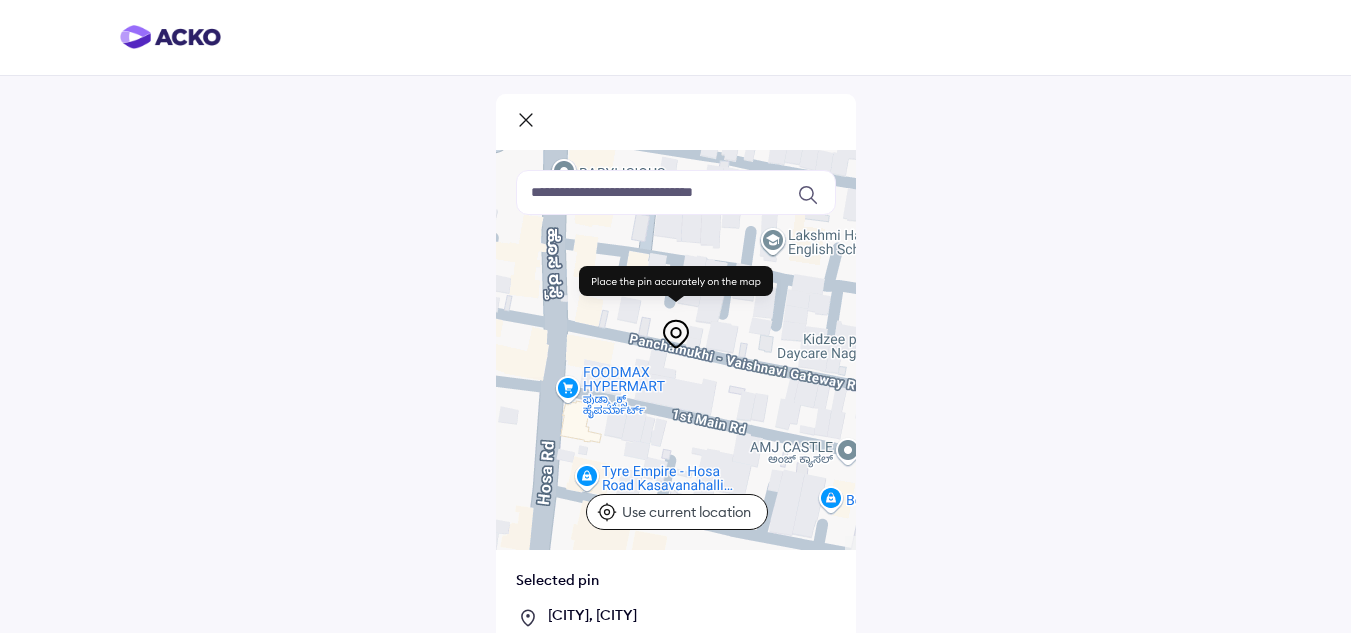 click at bounding box center (676, 350) 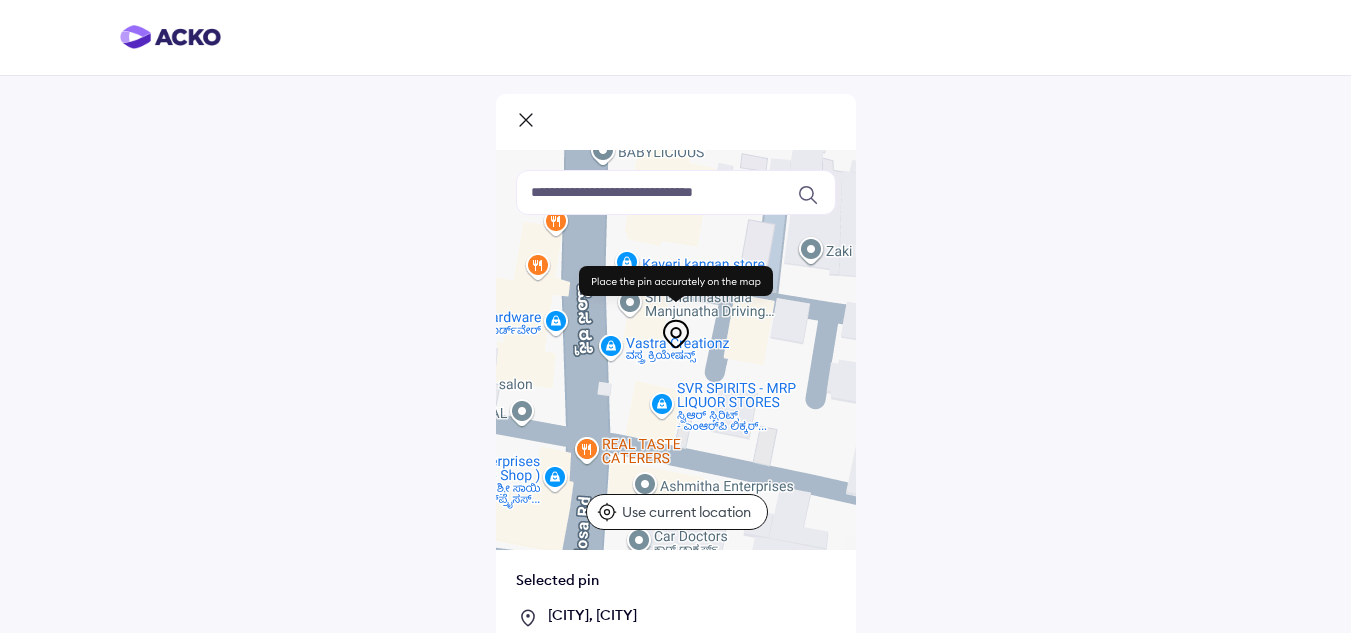 drag, startPoint x: 565, startPoint y: 339, endPoint x: 736, endPoint y: 536, distance: 260.86395 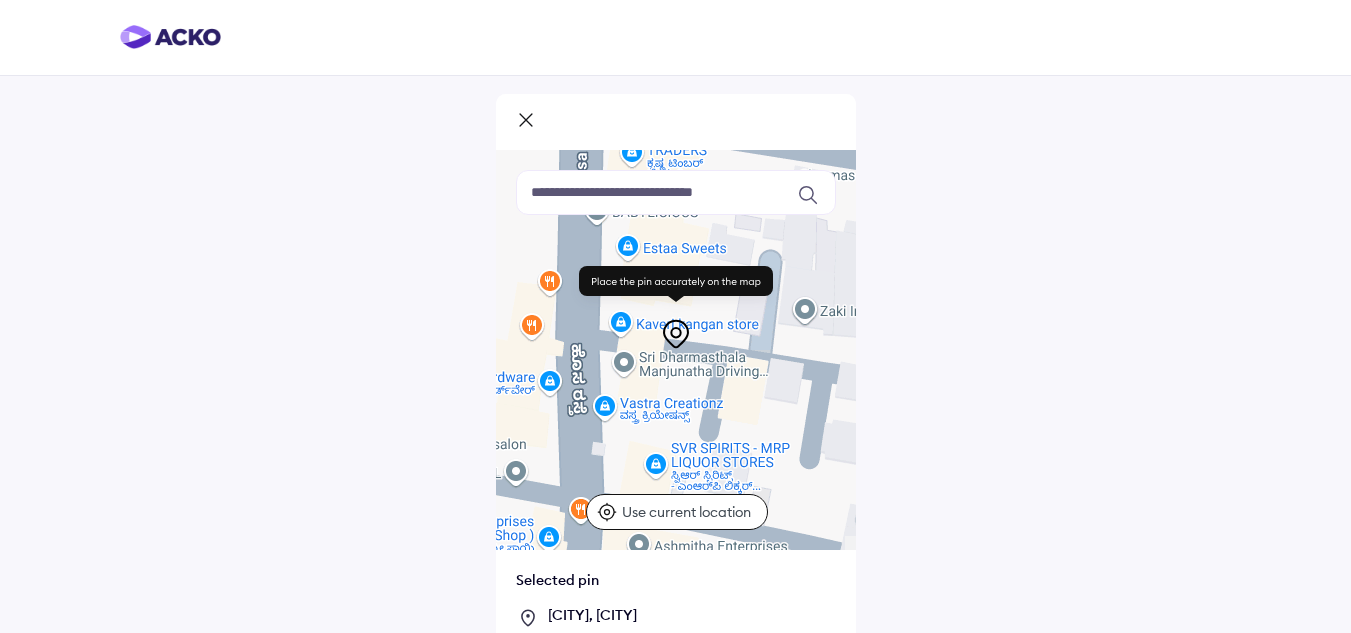 drag, startPoint x: 651, startPoint y: 378, endPoint x: 643, endPoint y: 457, distance: 79.40403 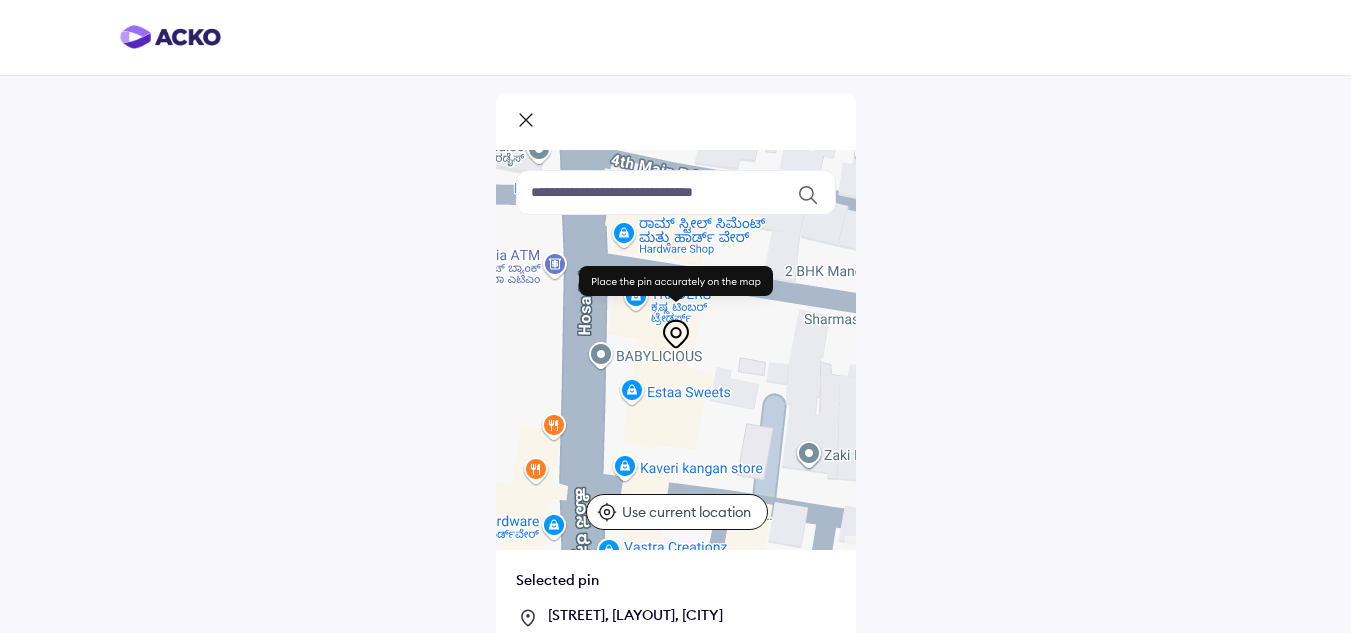 drag, startPoint x: 628, startPoint y: 441, endPoint x: 632, endPoint y: 589, distance: 148.05405 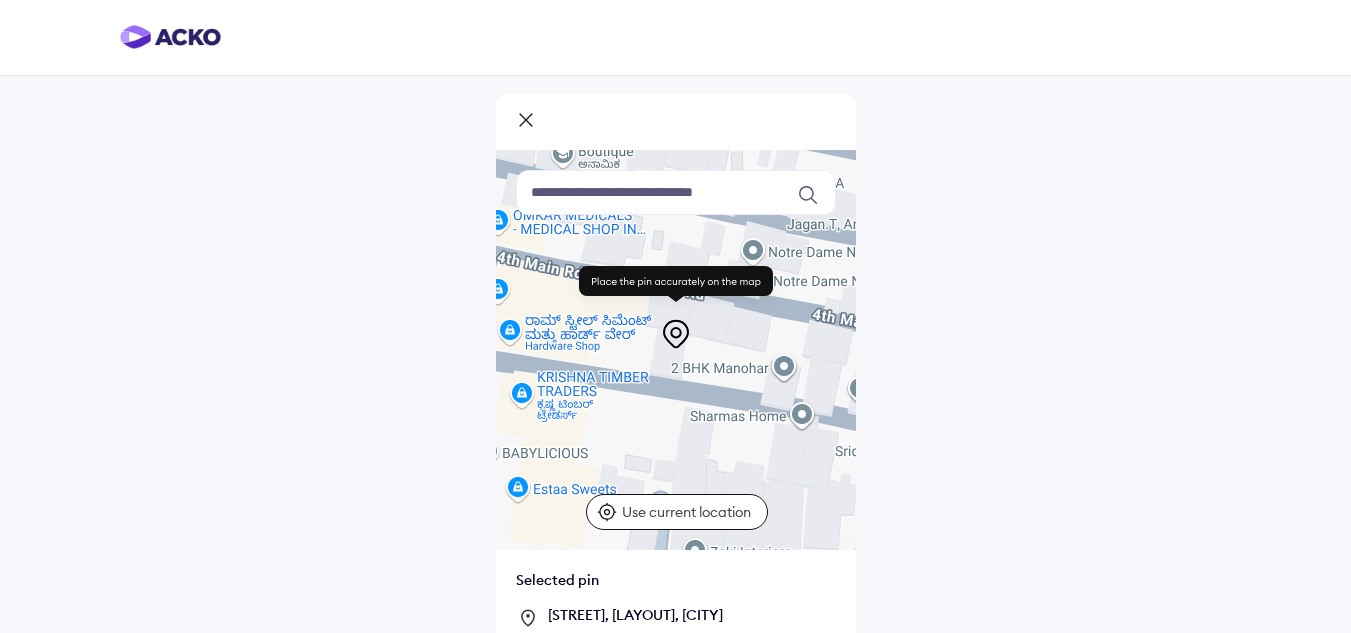 drag, startPoint x: 664, startPoint y: 377, endPoint x: 541, endPoint y: 486, distance: 164.3472 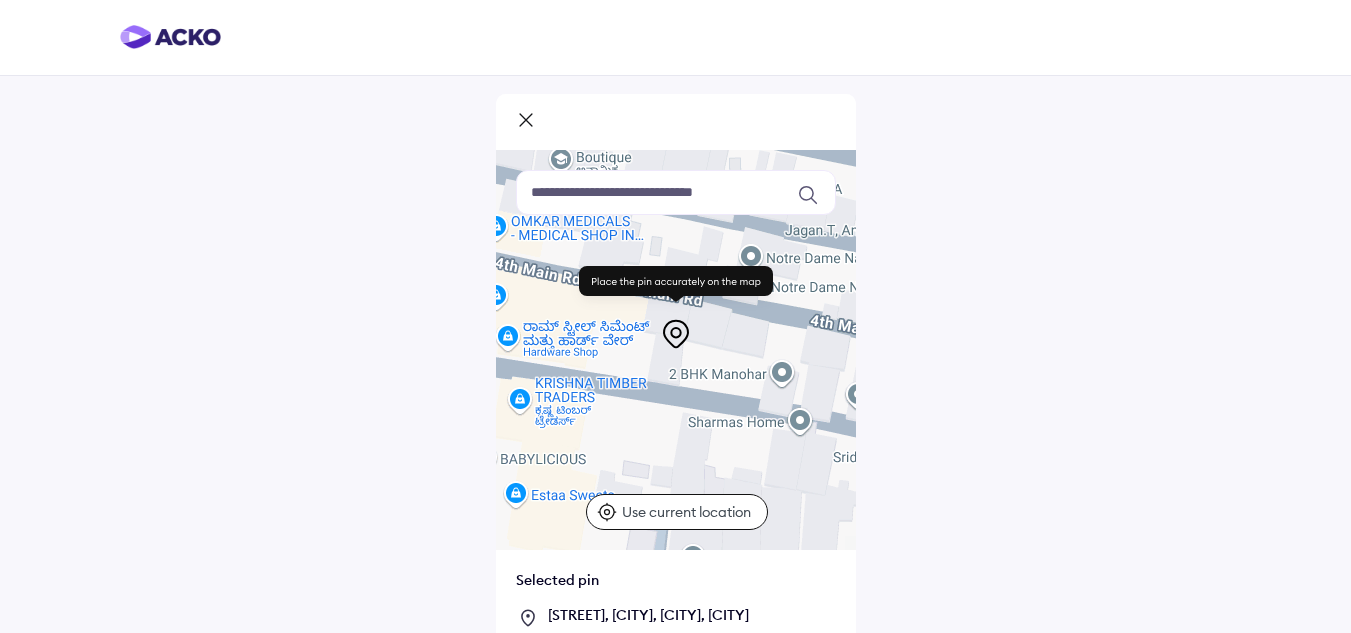 click at bounding box center (676, 350) 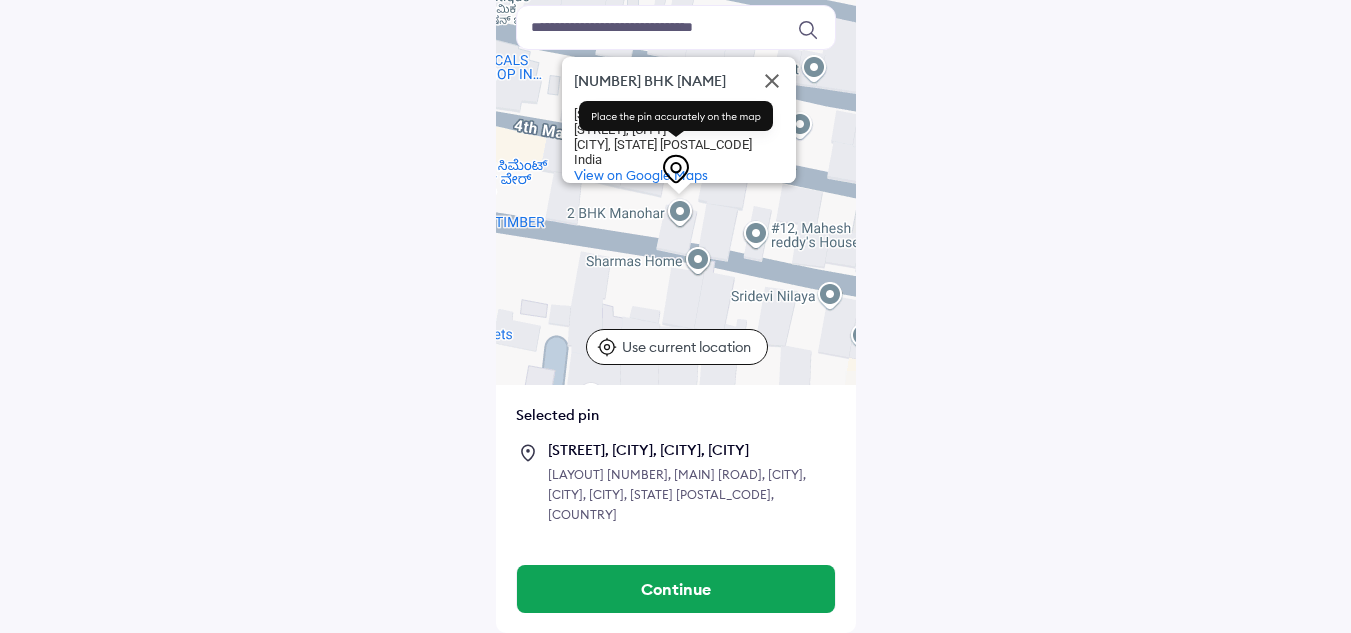 scroll, scrollTop: 173, scrollLeft: 0, axis: vertical 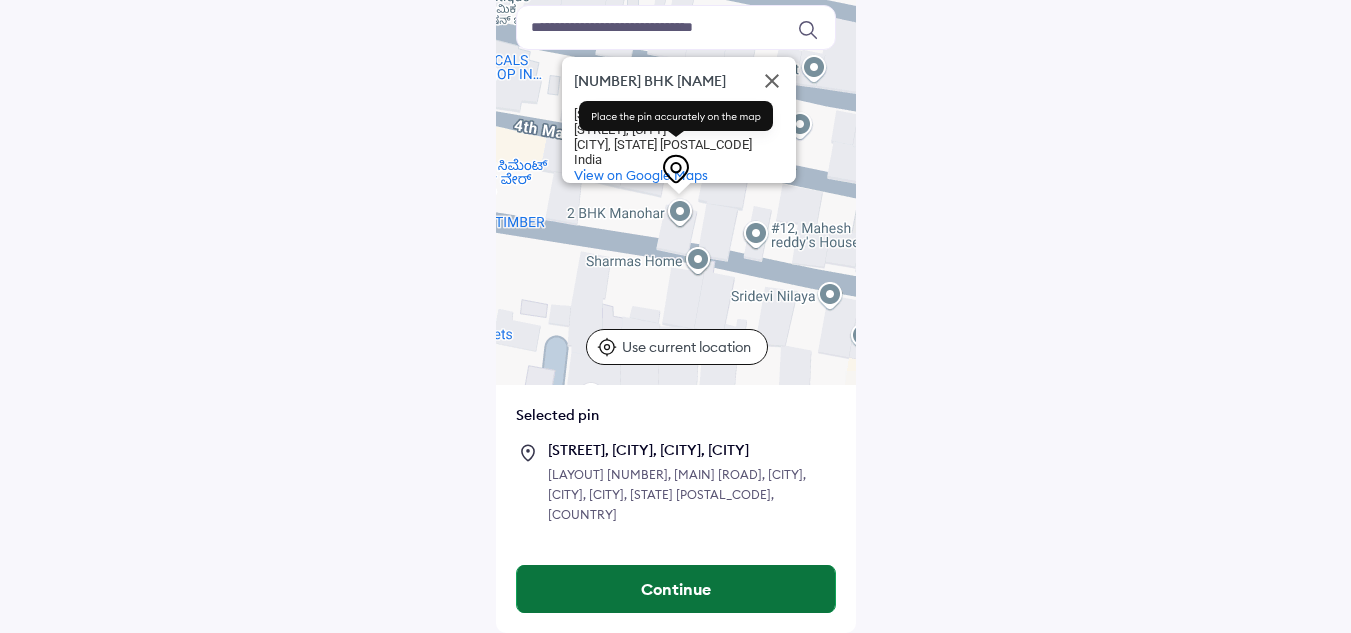 click on "Continue" at bounding box center [676, 589] 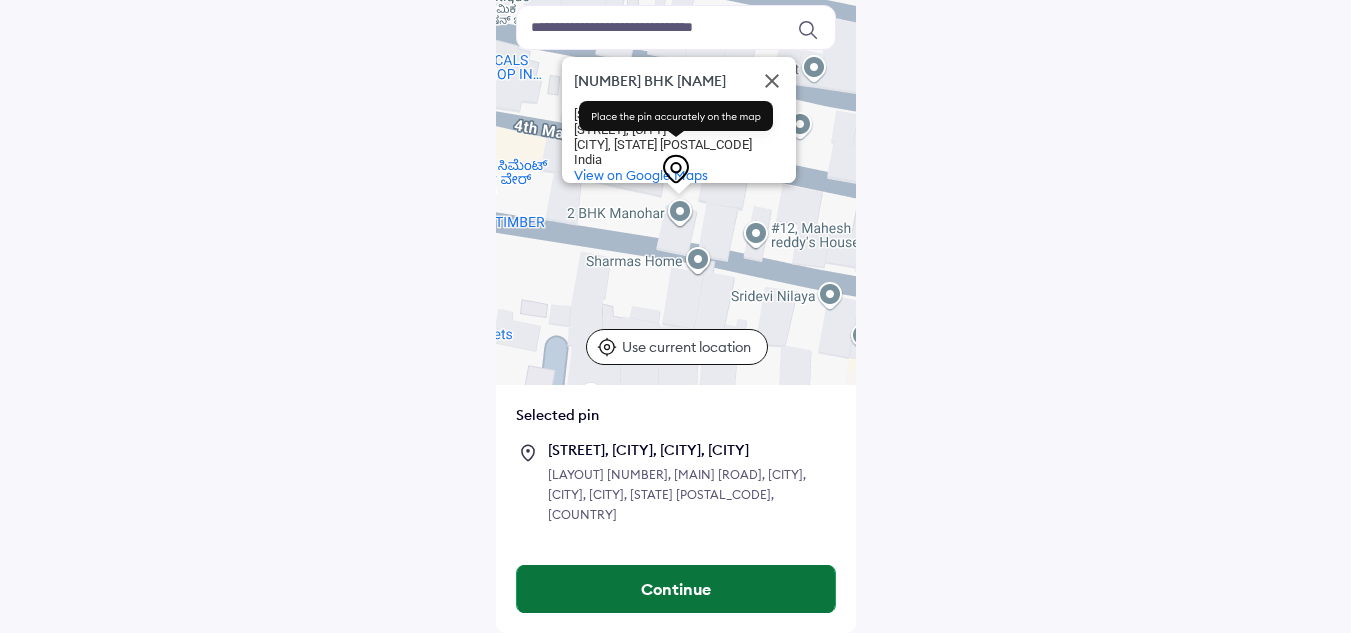 scroll, scrollTop: 0, scrollLeft: 0, axis: both 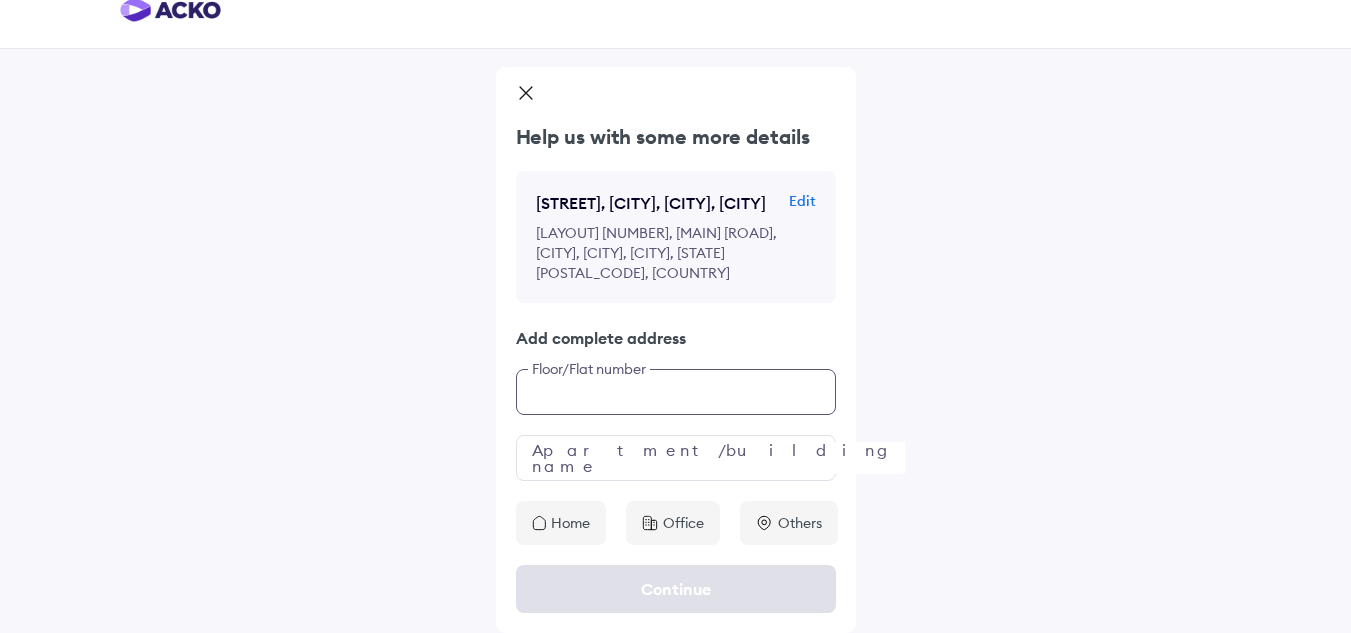 click on "Help us with some more details [STREET], [CITY] Edit [LAYOUT] [NUMBER], [MAIN] [ROAD], [CITY], [STATE] [POSTAL_CODE], [COUNTRY] Add complete address Floor/Flat number Apartment/building name Home Office Others" 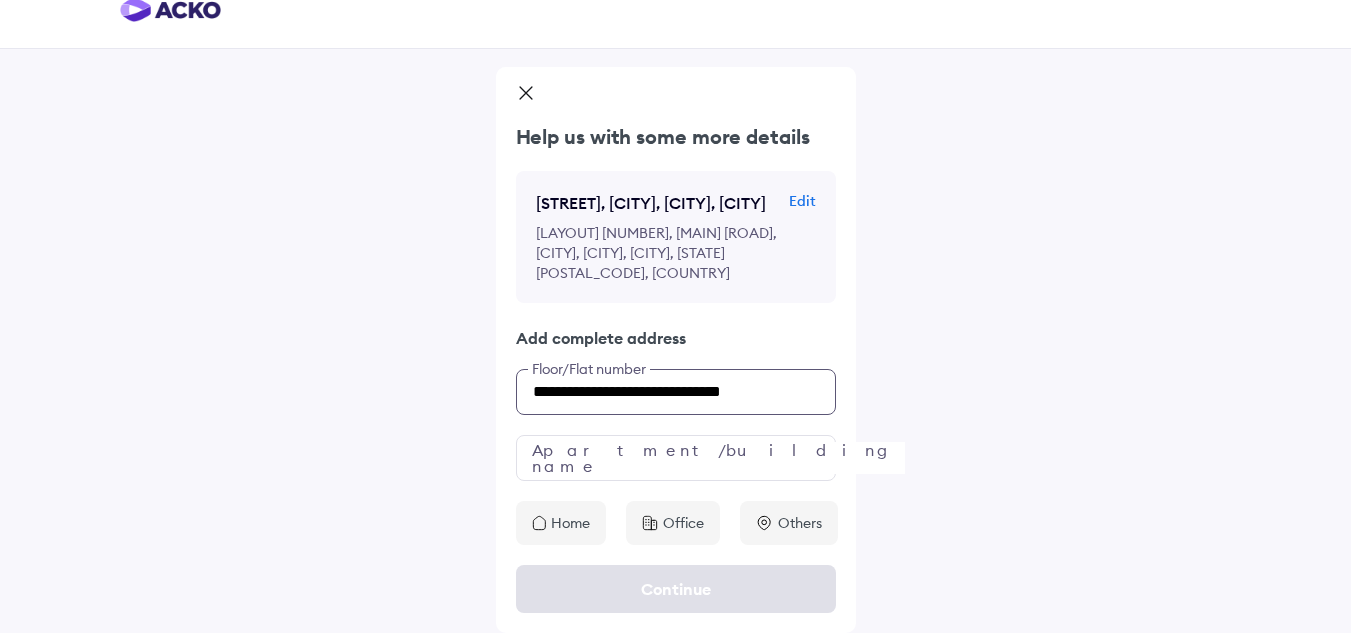 type on "**********" 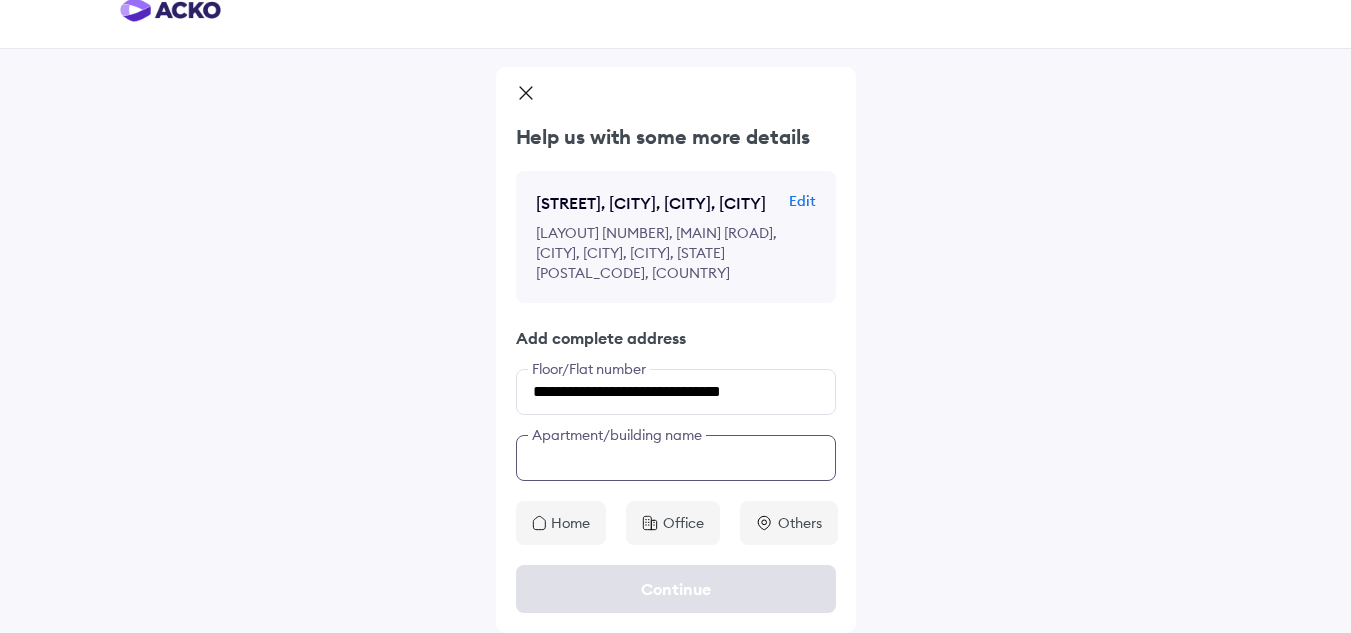 click at bounding box center (676, 458) 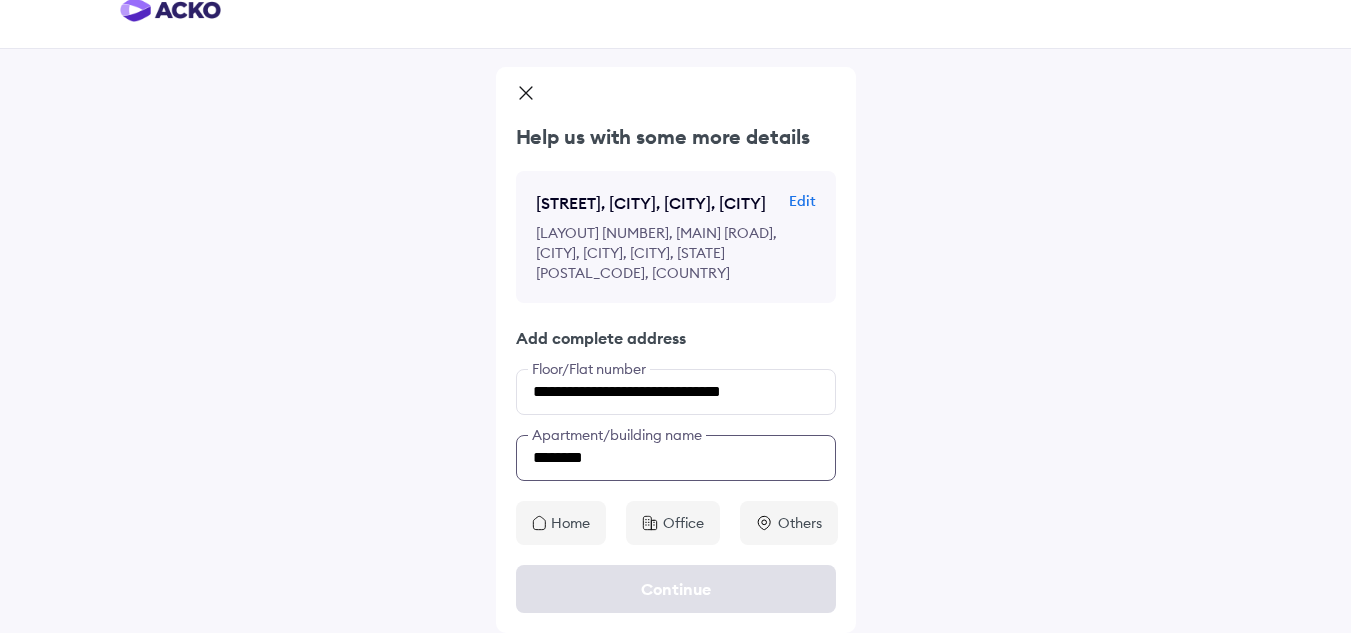 type on "********" 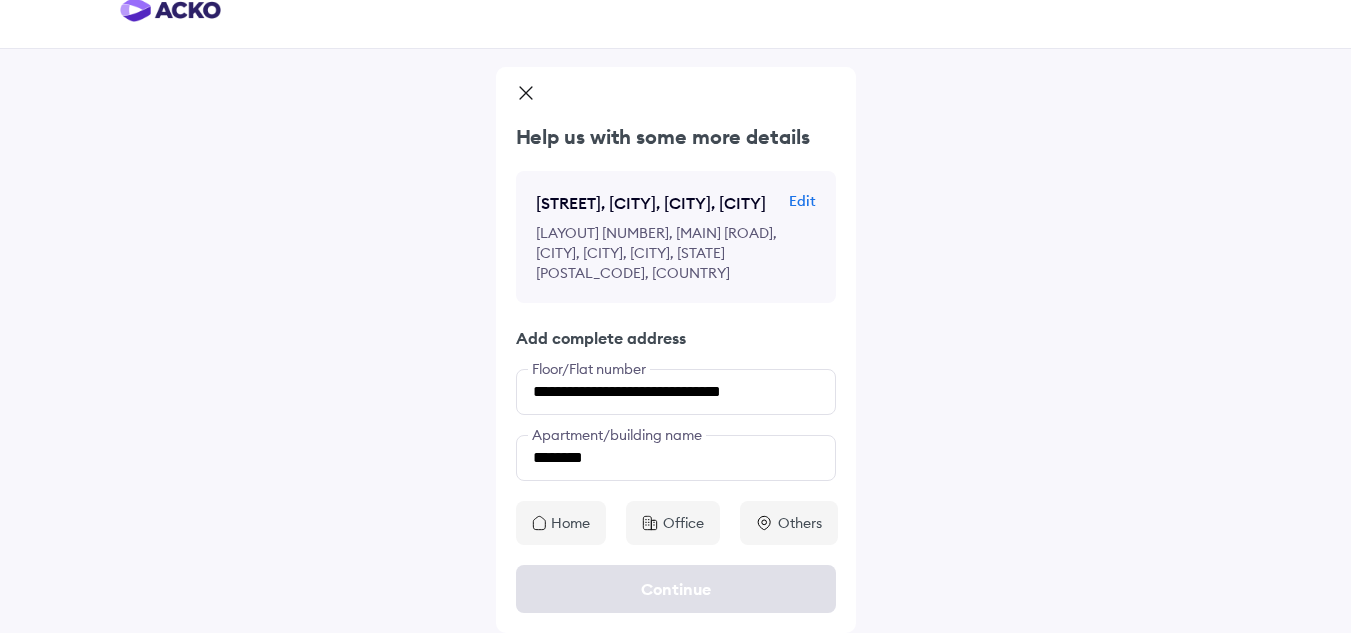 click on "Home" at bounding box center (570, 523) 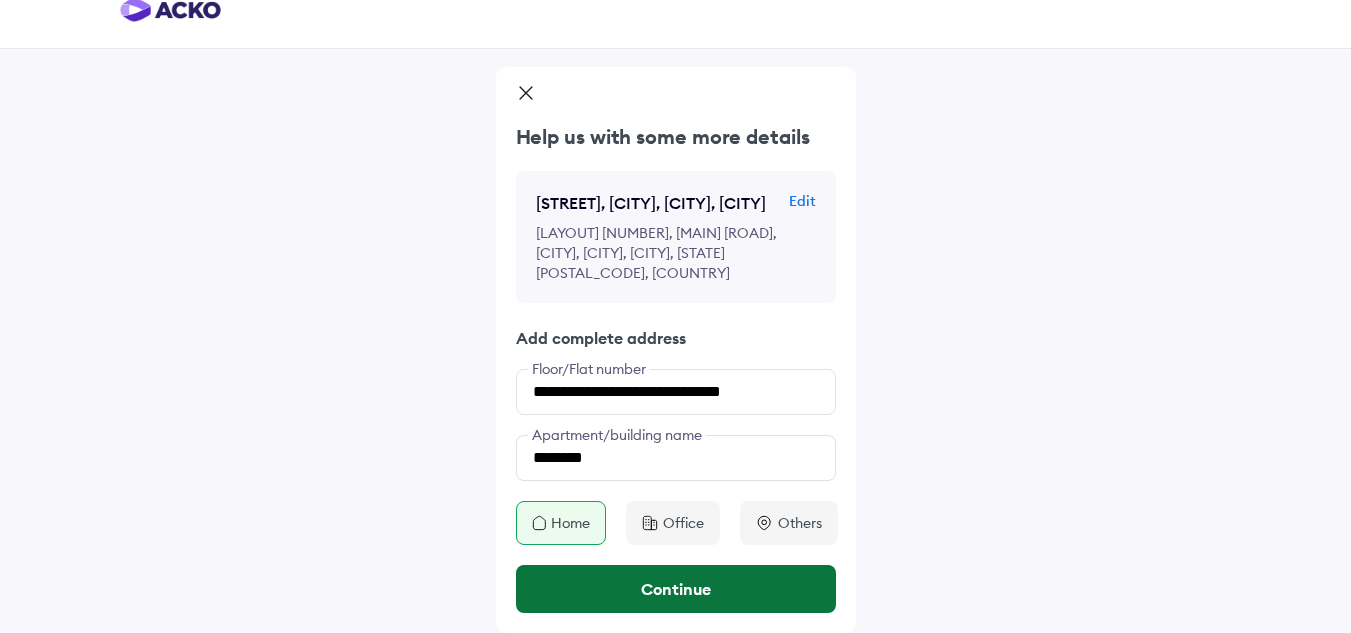 click on "Continue" at bounding box center [676, 589] 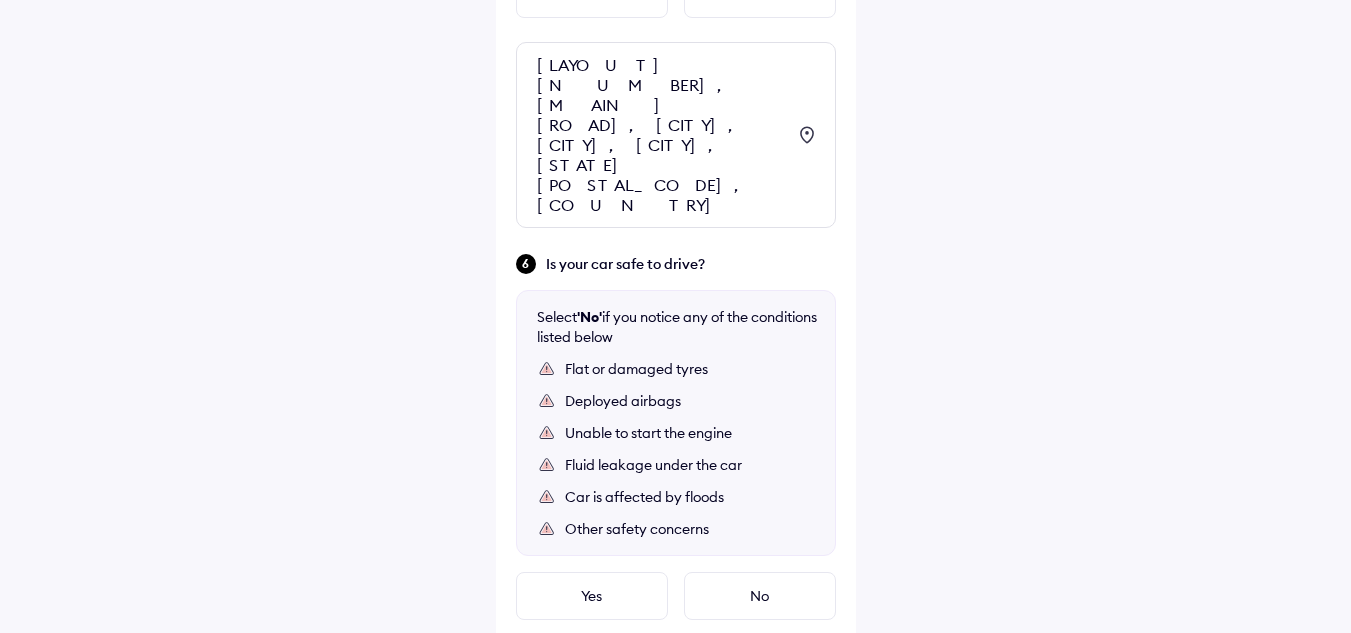 scroll, scrollTop: 1132, scrollLeft: 0, axis: vertical 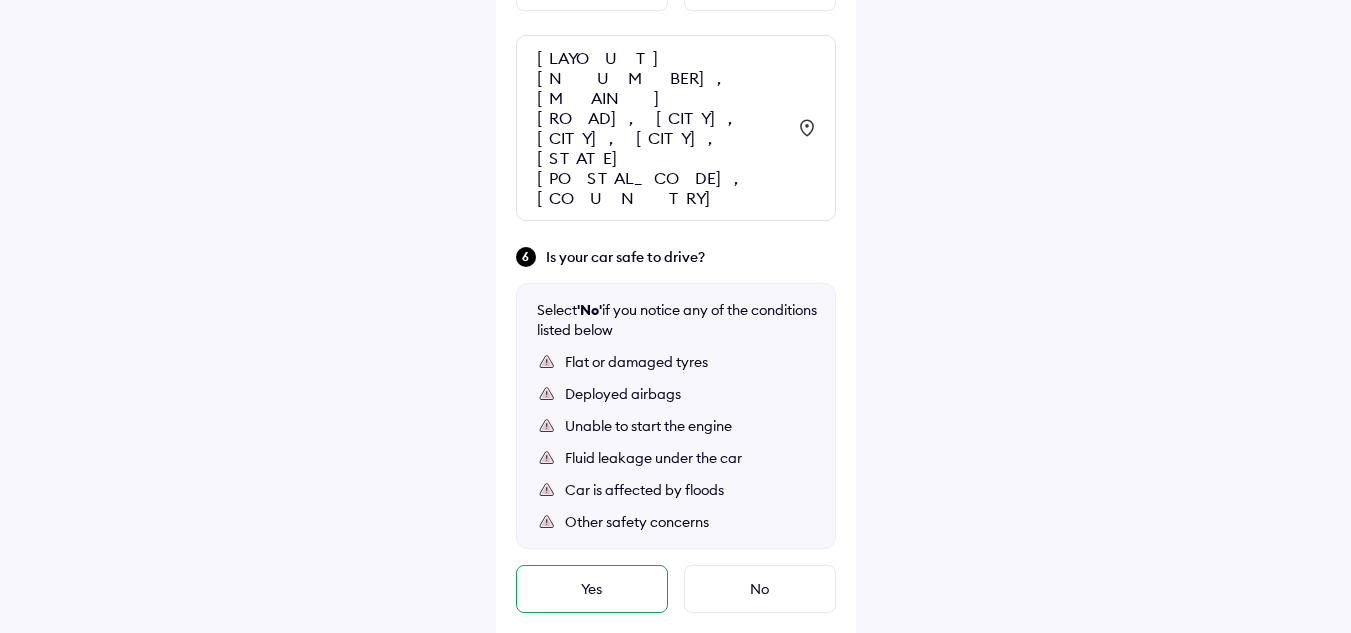 click on "Yes" at bounding box center [592, 589] 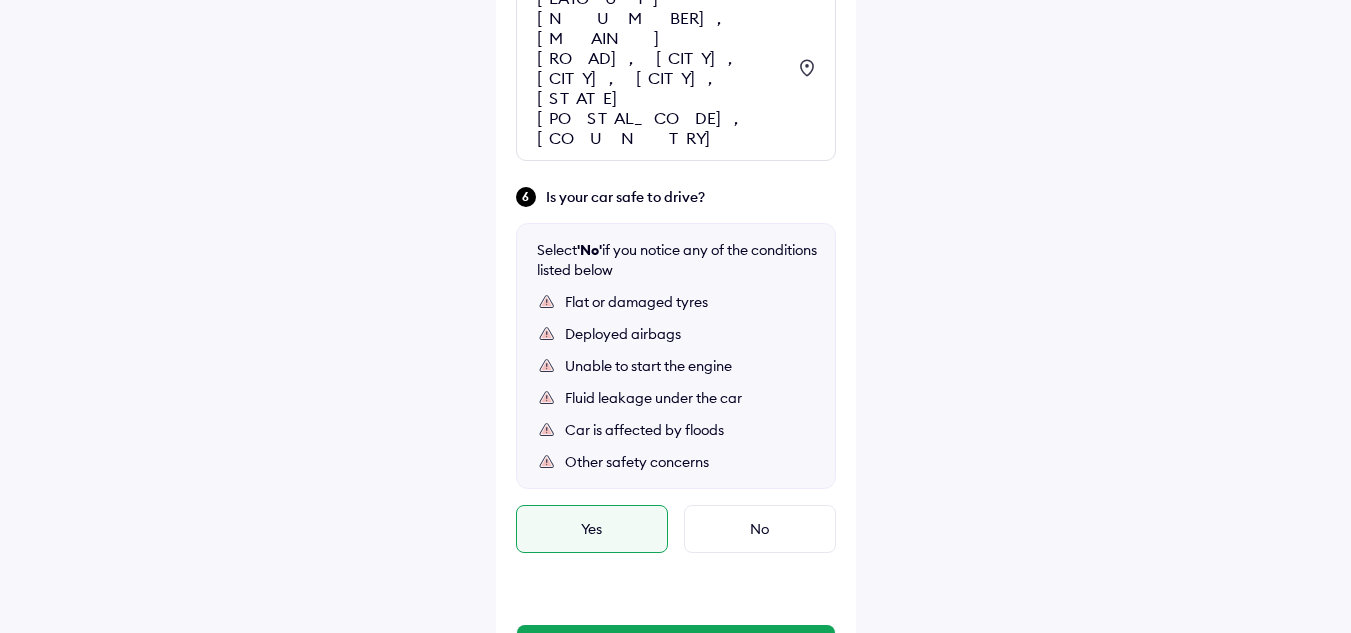 scroll, scrollTop: 1252, scrollLeft: 0, axis: vertical 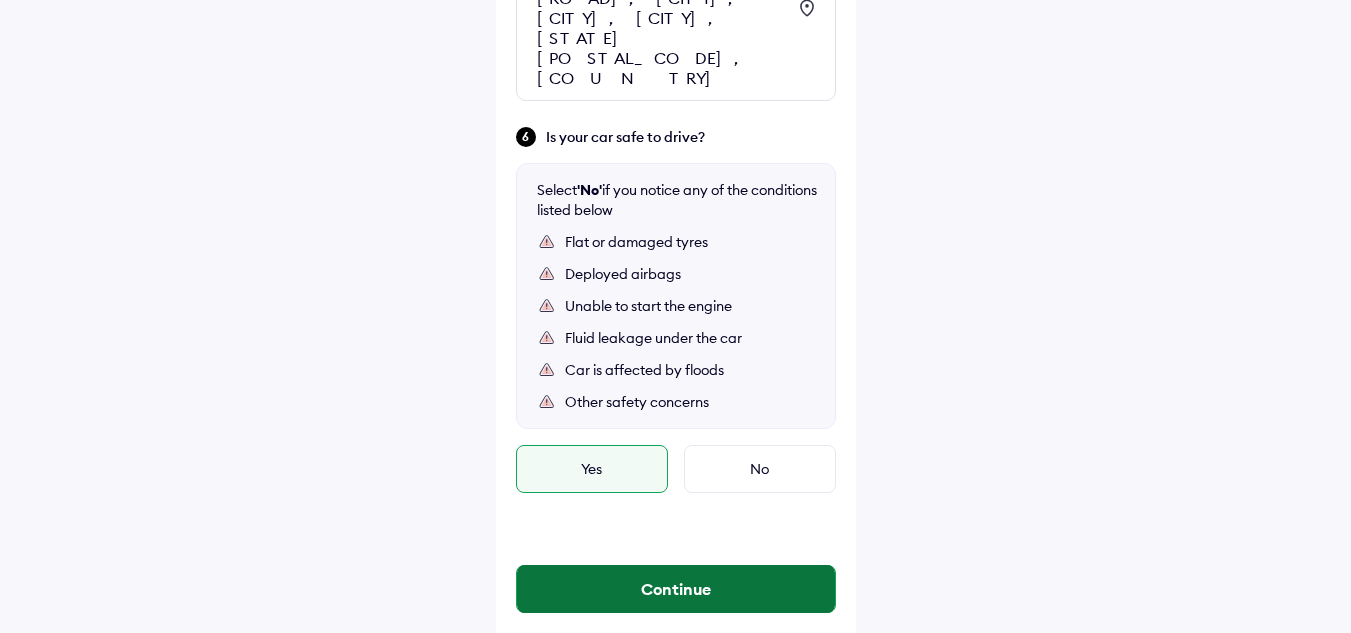 click on "Continue" at bounding box center (676, 589) 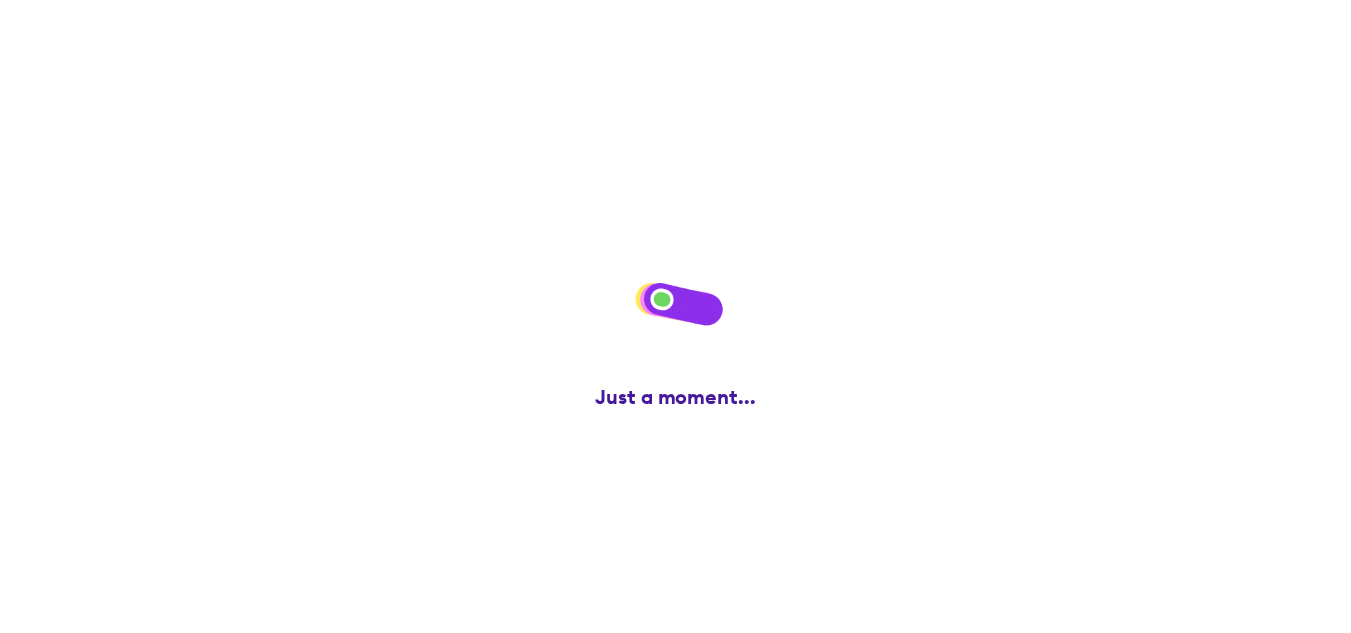 scroll, scrollTop: 0, scrollLeft: 0, axis: both 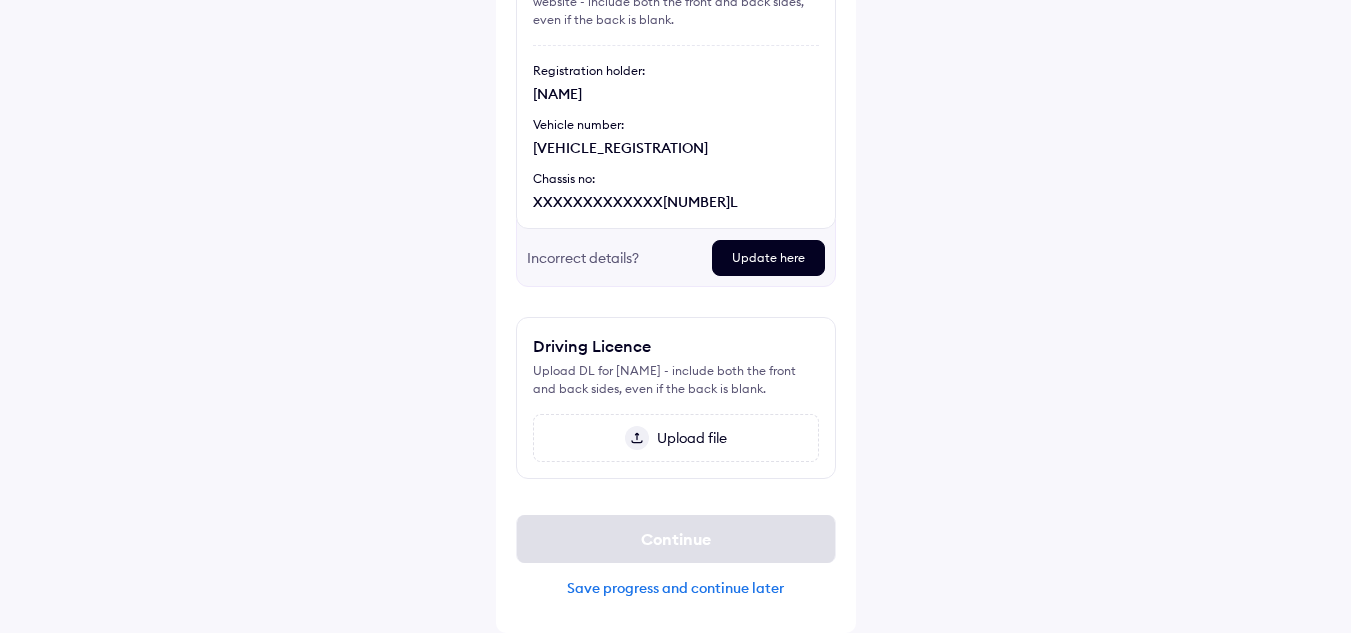 click on "Upload file" at bounding box center [688, 438] 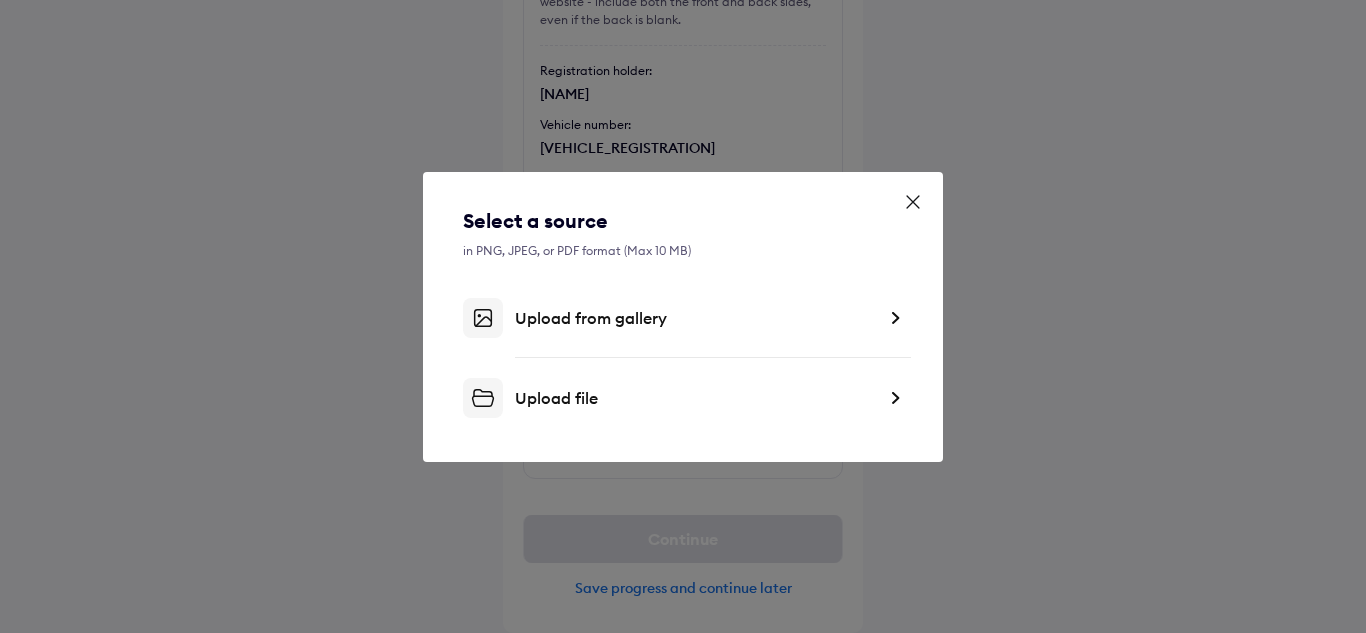 click on "Upload file" at bounding box center [695, 398] 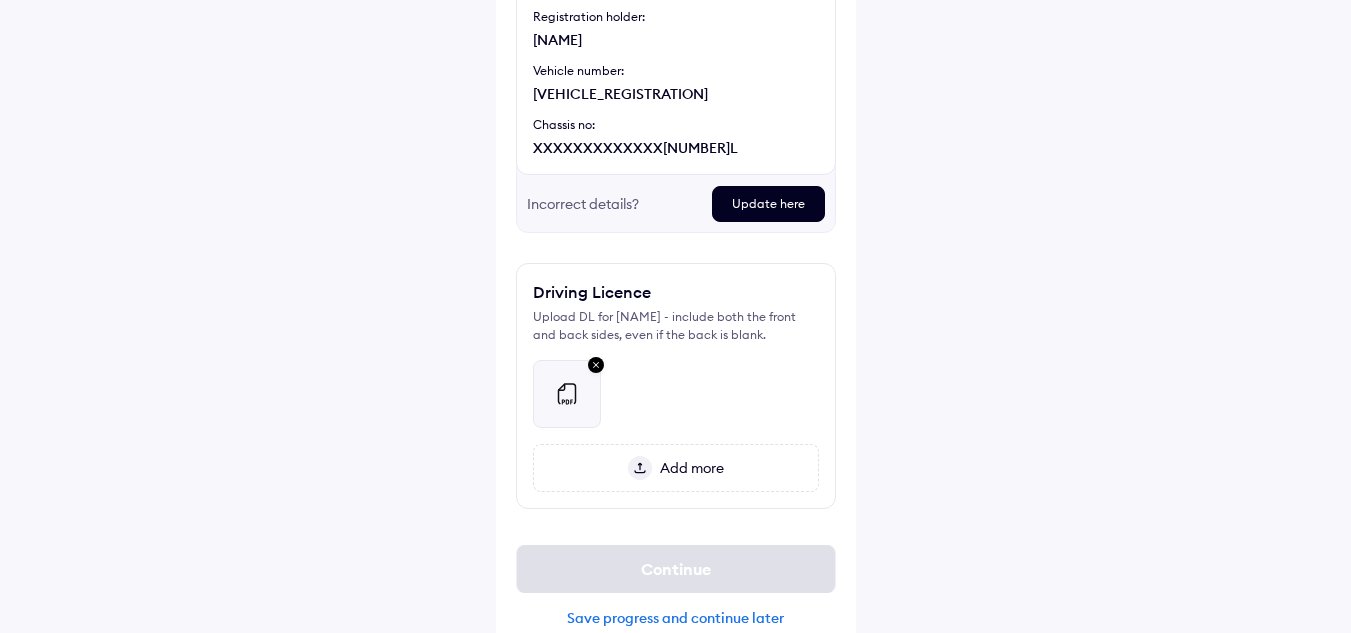 scroll, scrollTop: 305, scrollLeft: 0, axis: vertical 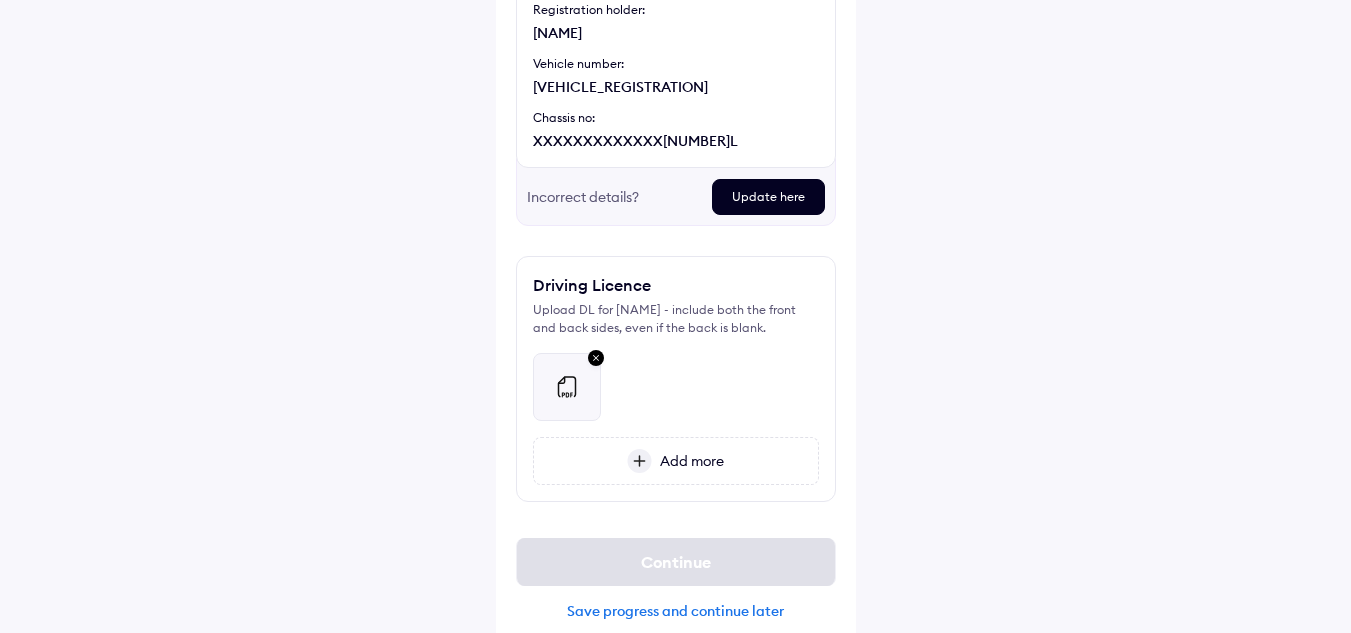 click on "Add more" at bounding box center [676, 461] 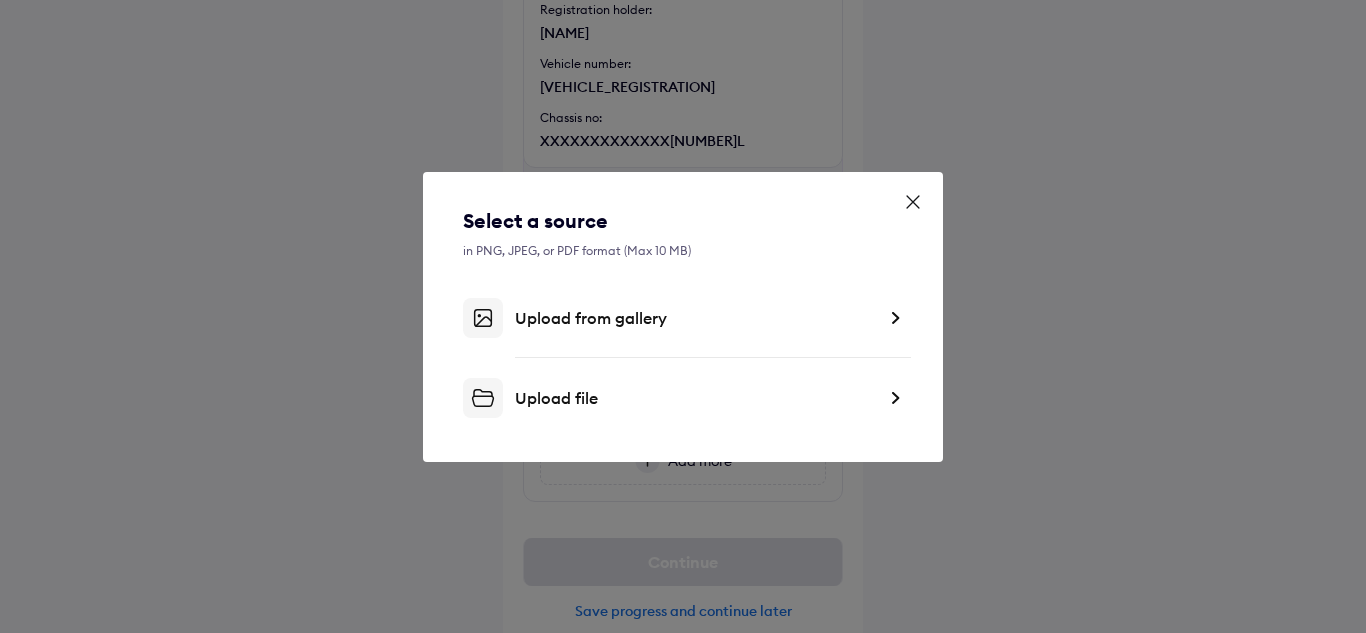 click on "Upload file" at bounding box center [695, 398] 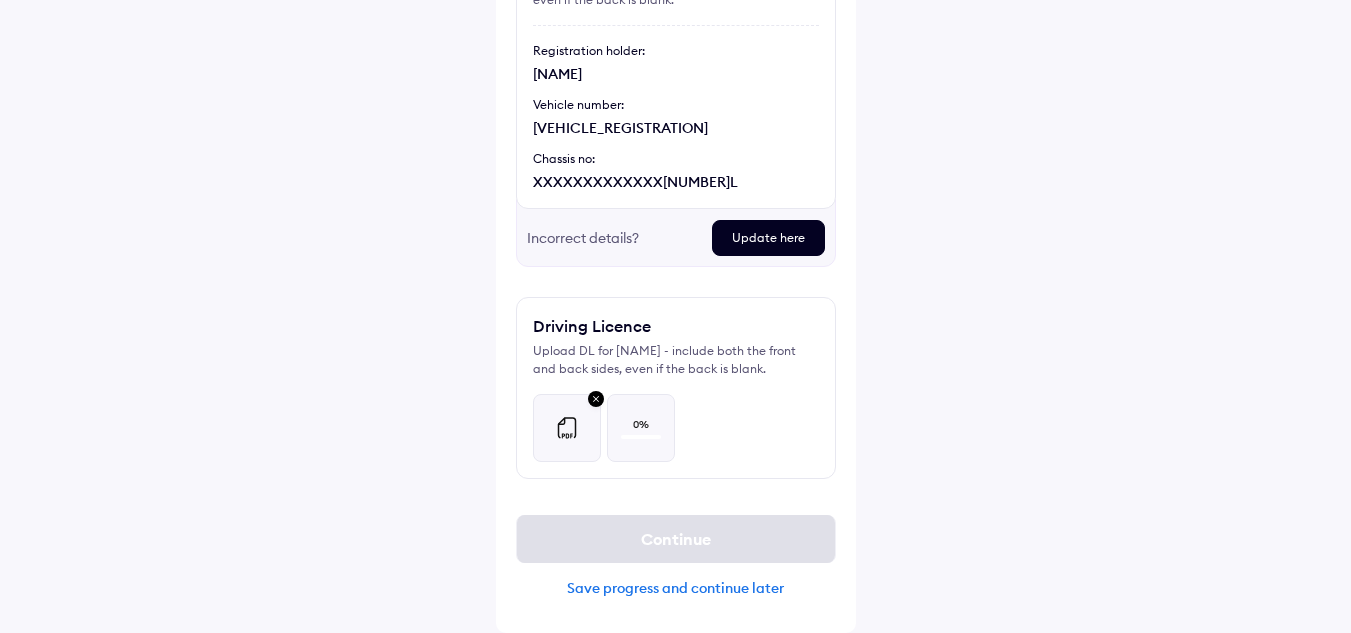 scroll, scrollTop: 264, scrollLeft: 0, axis: vertical 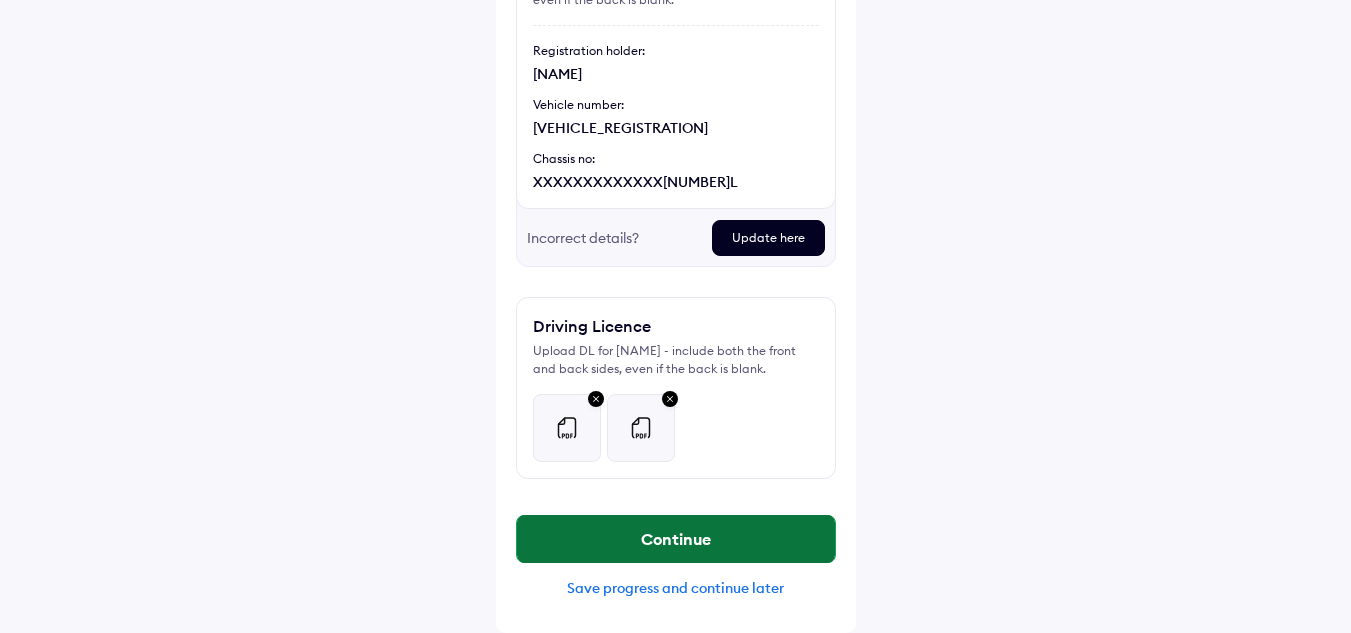 click on "Continue" at bounding box center (676, 539) 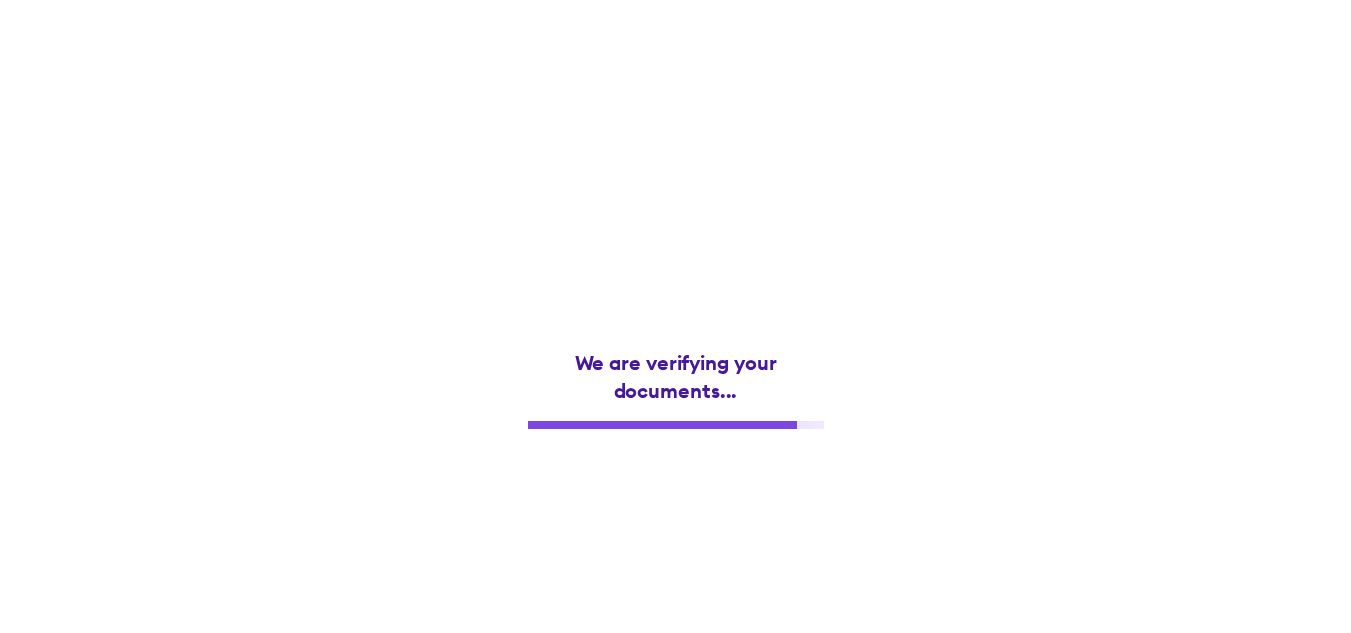 scroll, scrollTop: 0, scrollLeft: 0, axis: both 